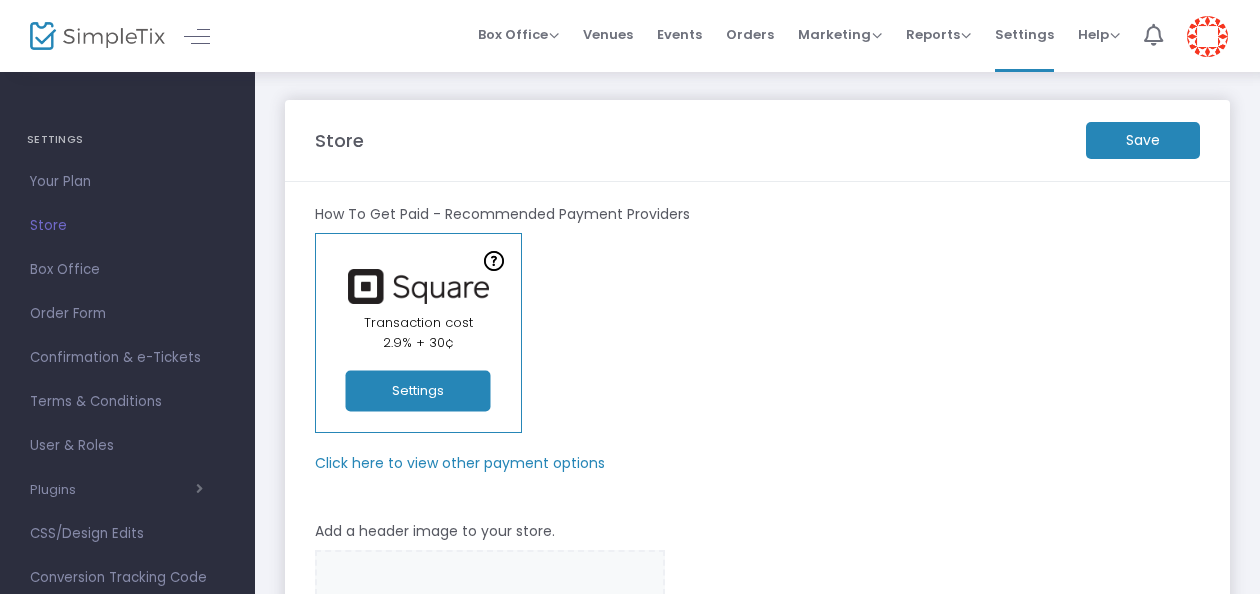 scroll, scrollTop: 0, scrollLeft: 0, axis: both 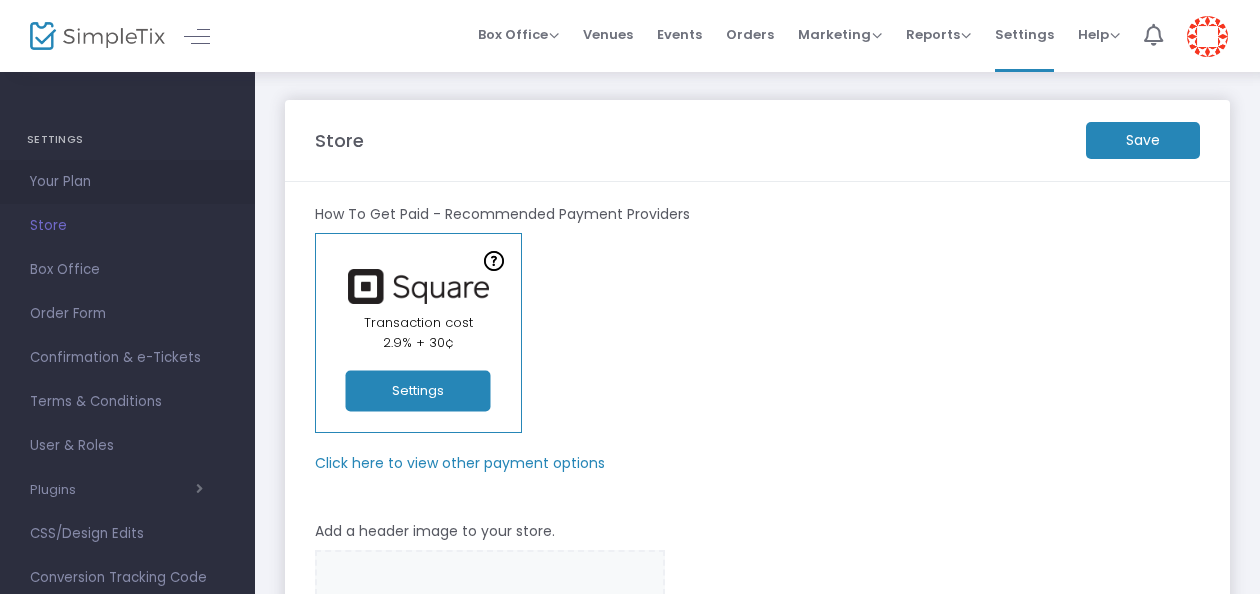click on "Your Plan" at bounding box center [127, 182] 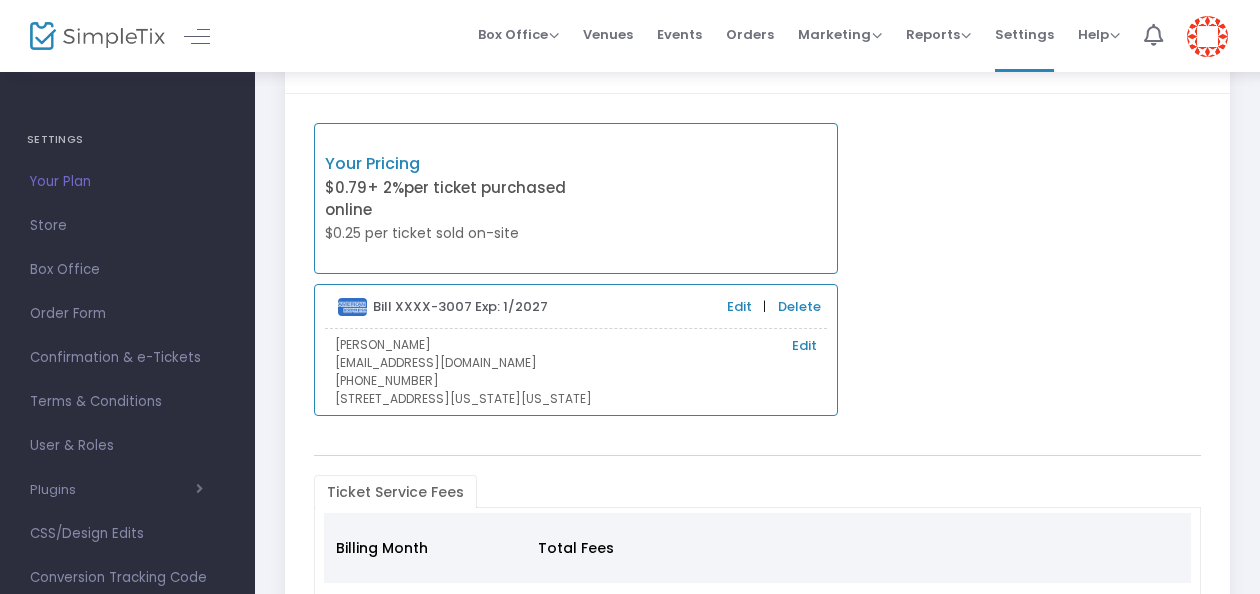 scroll, scrollTop: 0, scrollLeft: 0, axis: both 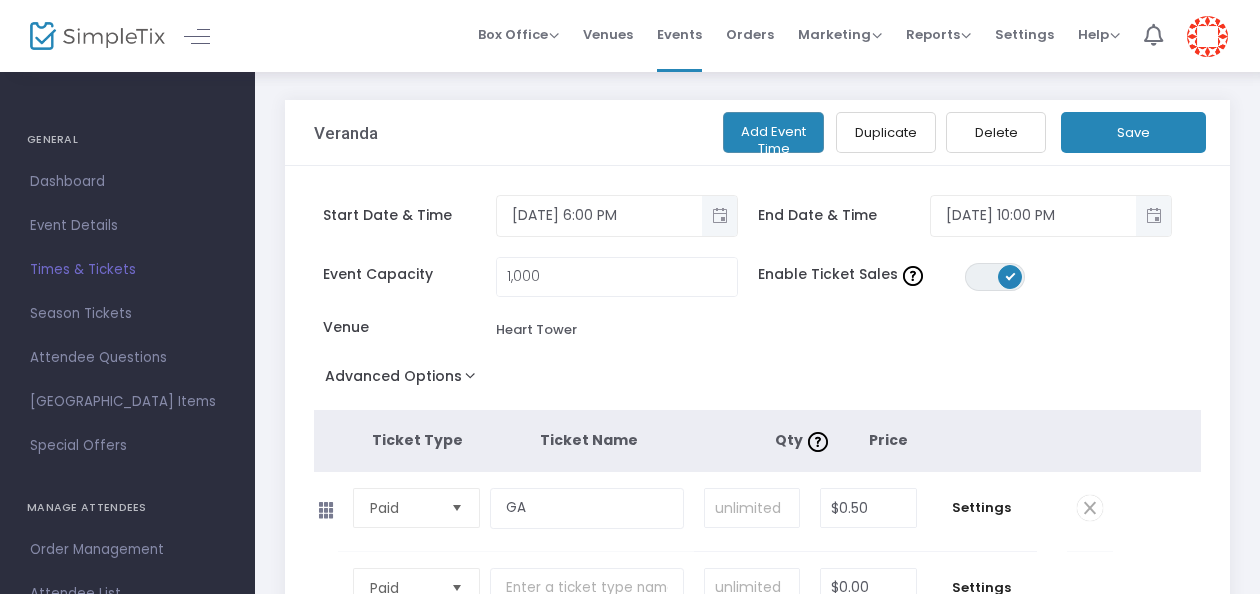 click at bounding box center (1207, 36) 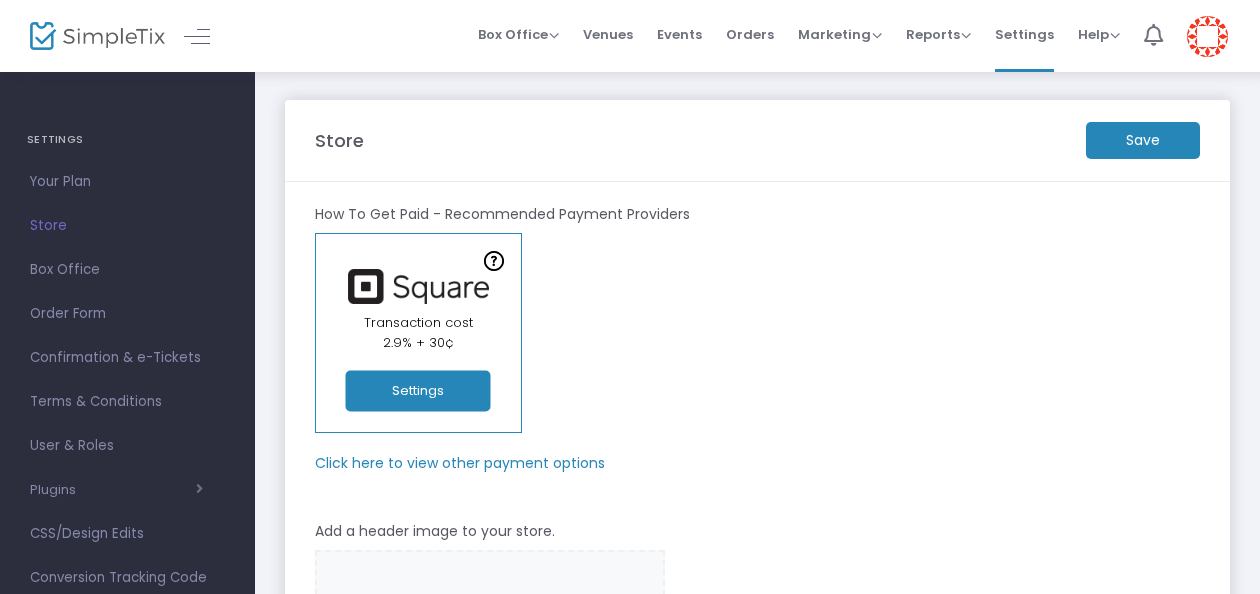 scroll, scrollTop: 651, scrollLeft: 0, axis: vertical 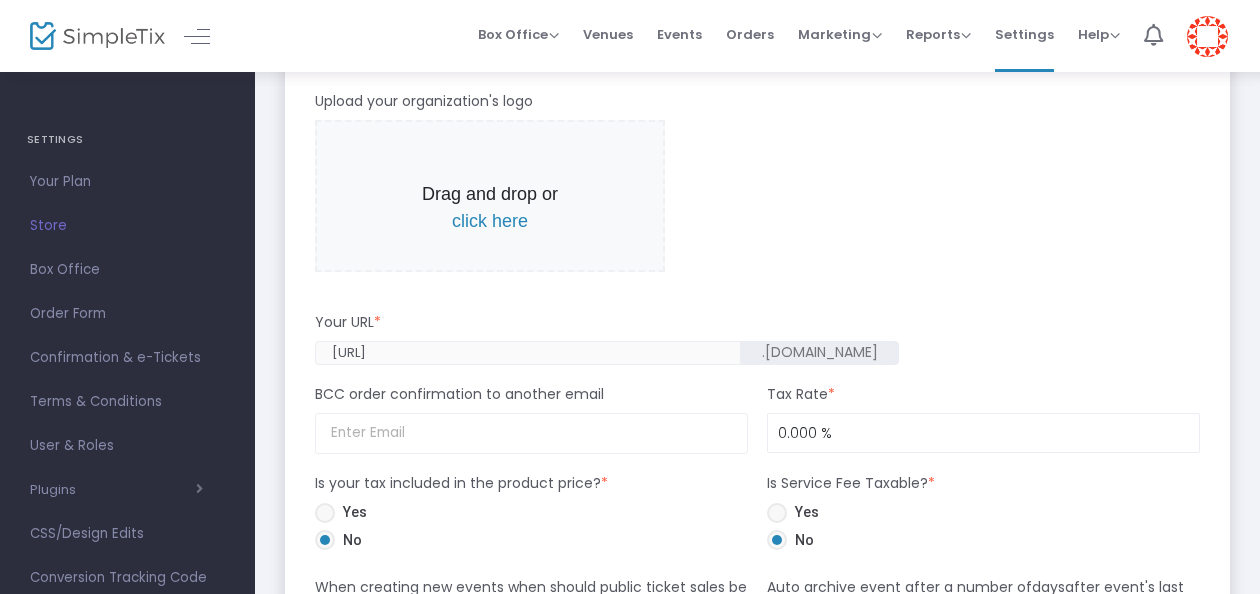 click at bounding box center [1207, 36] 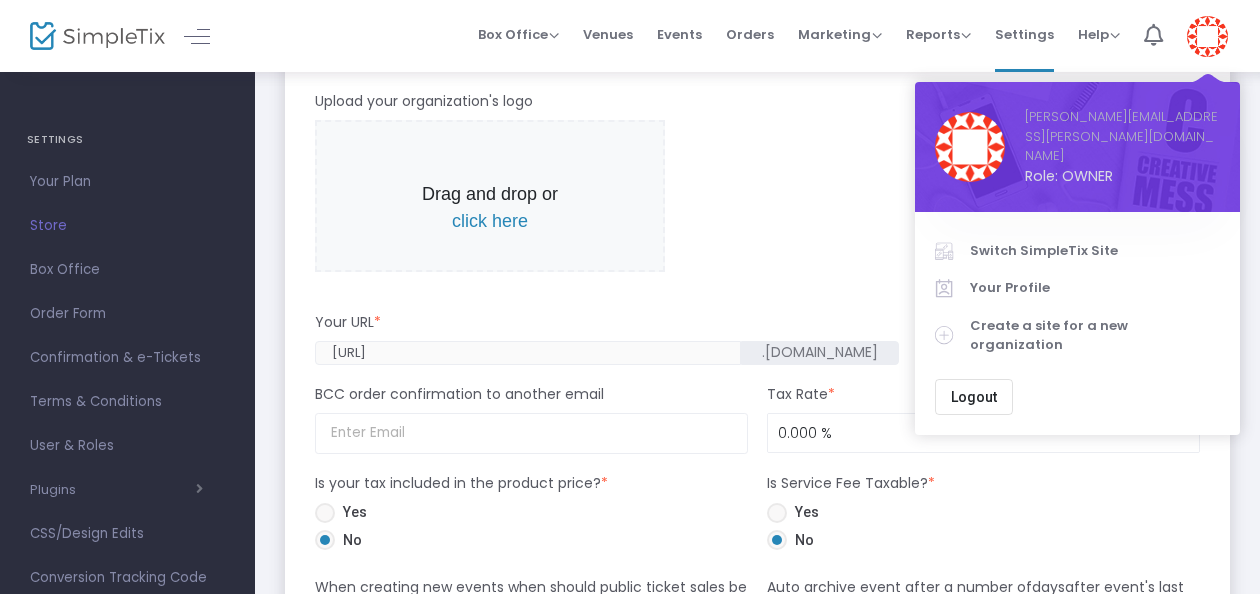 click on "How To Get Paid - Recommended Payment Providers Online Orders Transaction cost 2% + 0.79¢  Create a new payment account  In-Person Orders Transaction cost 2.9% + 30¢  Settings   Click here to view other payment options   Add a header image to your store.   Drag and drop or  click here Upload your organization's logo  Drag and drop or  click here Your URL  * https://HearstMagazineMediaInc49 .simpletix.com BCC order confirmation to another email  Email not valid  Tax Rate  * 0.000 % Is your tax included in the product price?  * Is Service Fee Taxable?  *   Yes   No   Yes   No When creating new events when should public ticket sales be turned off?  *   Stop sales at the START of the event time   Stop sales at the END of the event time   0  Days Before event at   Required.    0  Days  0  Hours  0  Minutes Before the event  Auto archive event after a number of  days  after event's last time?  0 Days Store Name  * Hearst Magazine Media Inc. Store Phone  * 9178365584  Phone Number is required  Heading 9 11" 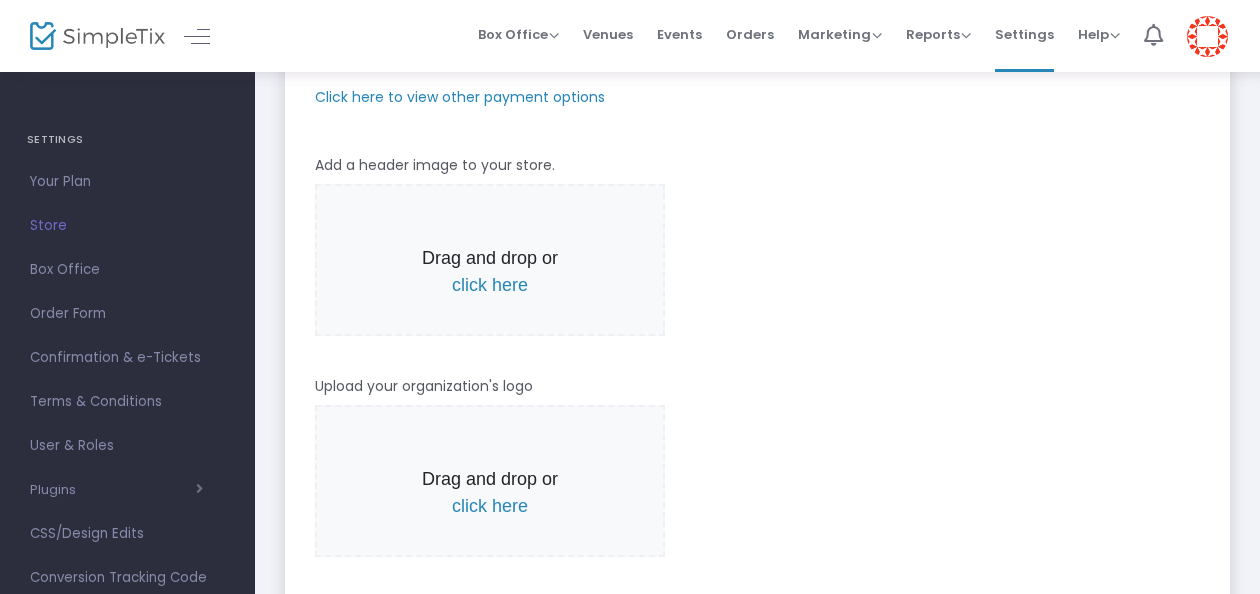scroll, scrollTop: 0, scrollLeft: 0, axis: both 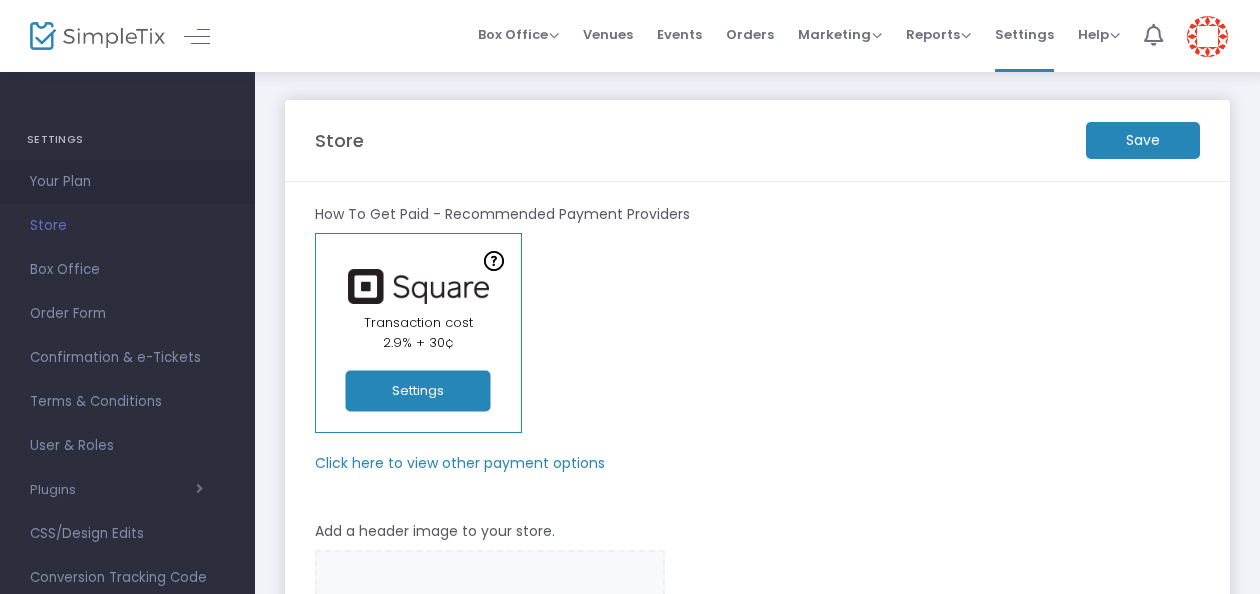 click on "Your Plan" at bounding box center [127, 182] 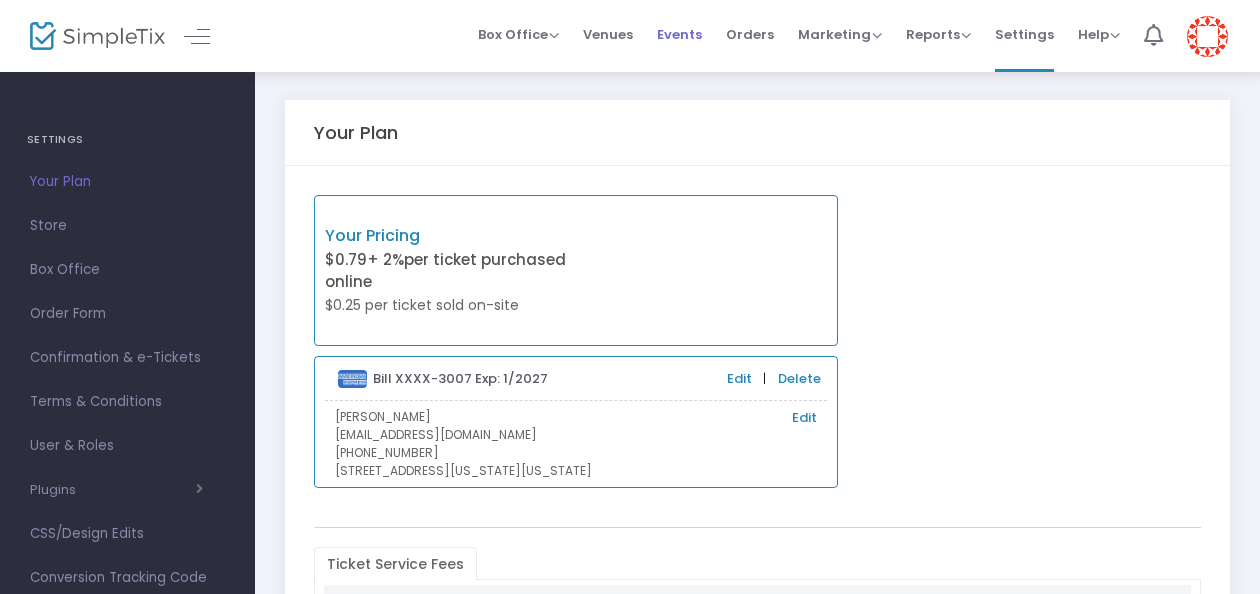 click on "Events" at bounding box center [679, 34] 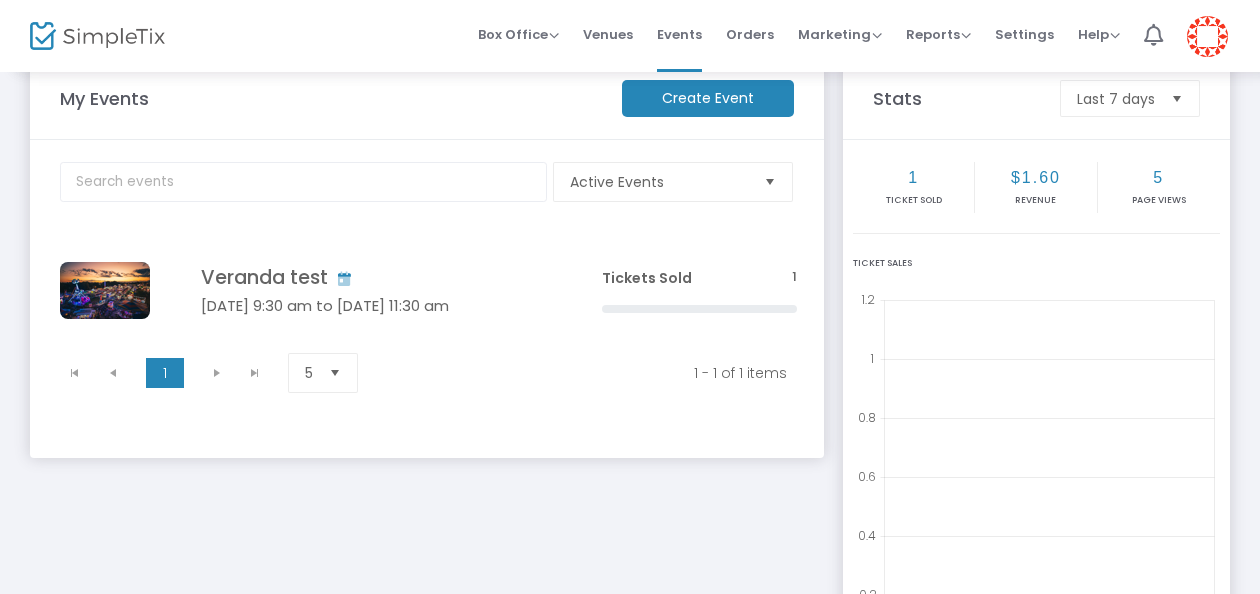 scroll, scrollTop: 43, scrollLeft: 0, axis: vertical 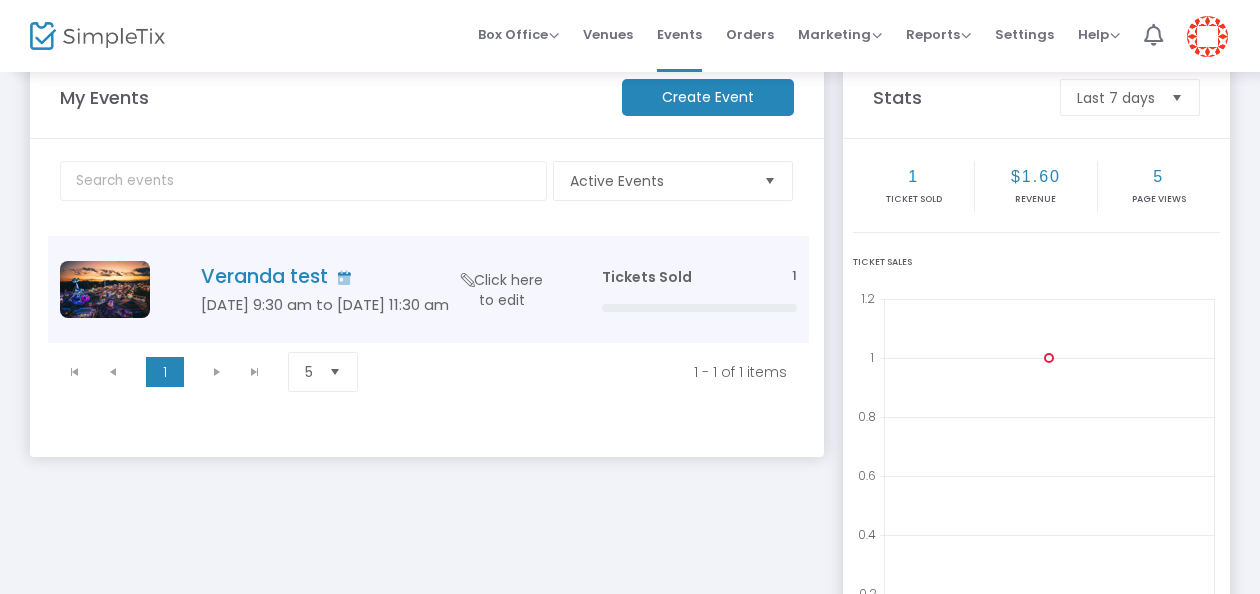 click on "Click here to edit" 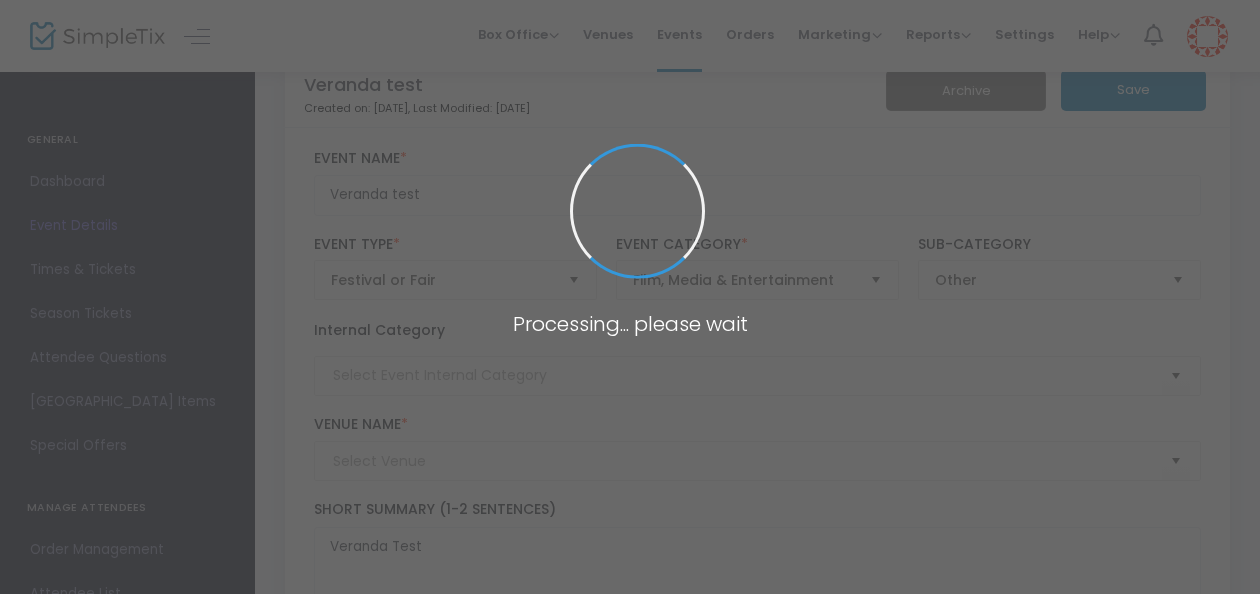 type on "XYZ" 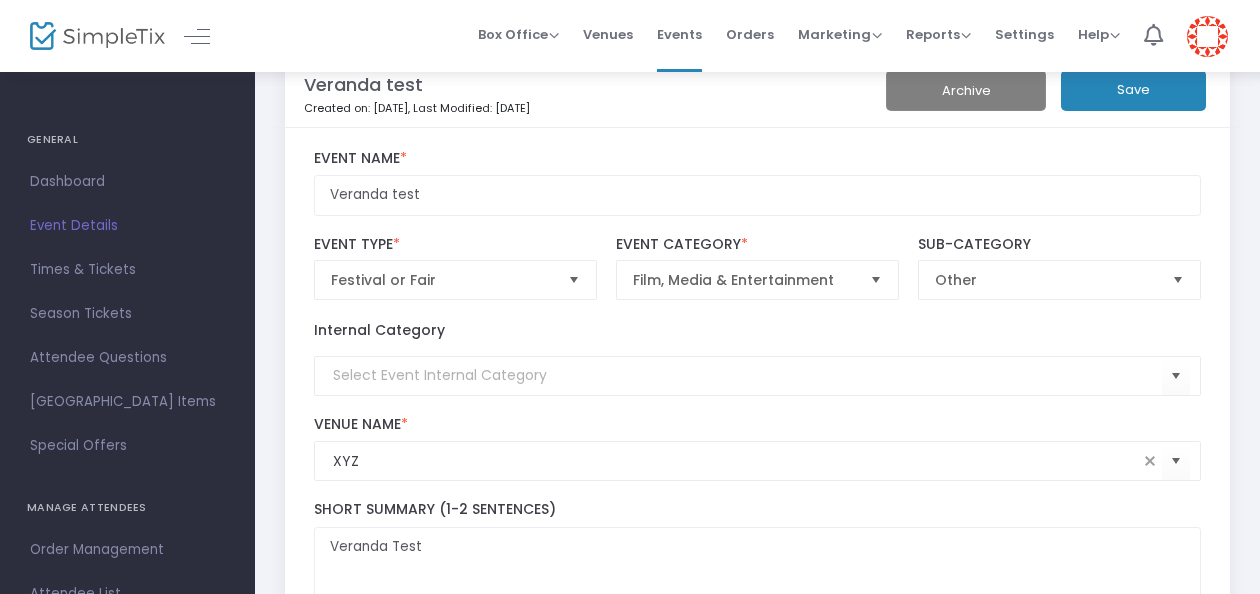 scroll, scrollTop: 0, scrollLeft: 0, axis: both 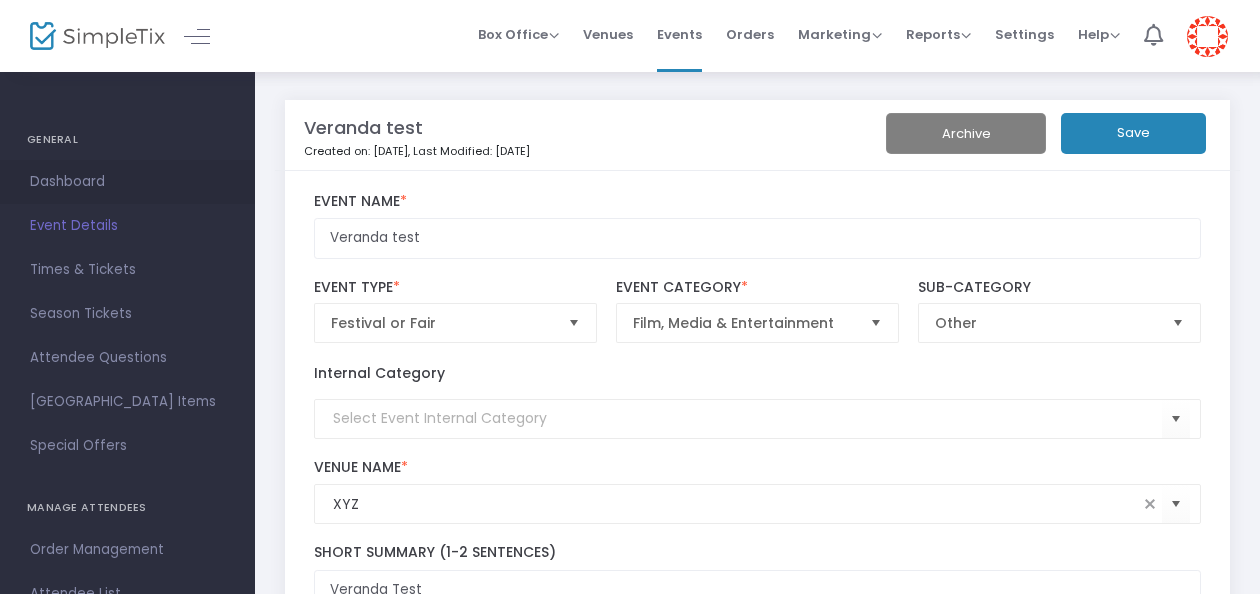 click on "Dashboard" at bounding box center [127, 182] 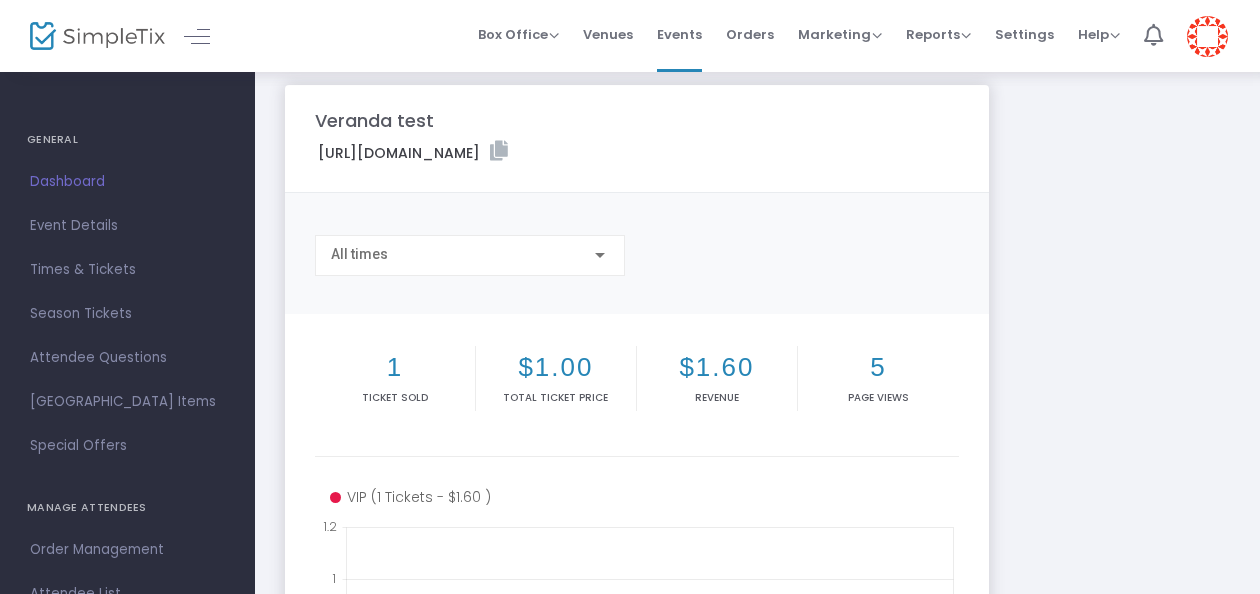 scroll, scrollTop: 16, scrollLeft: 0, axis: vertical 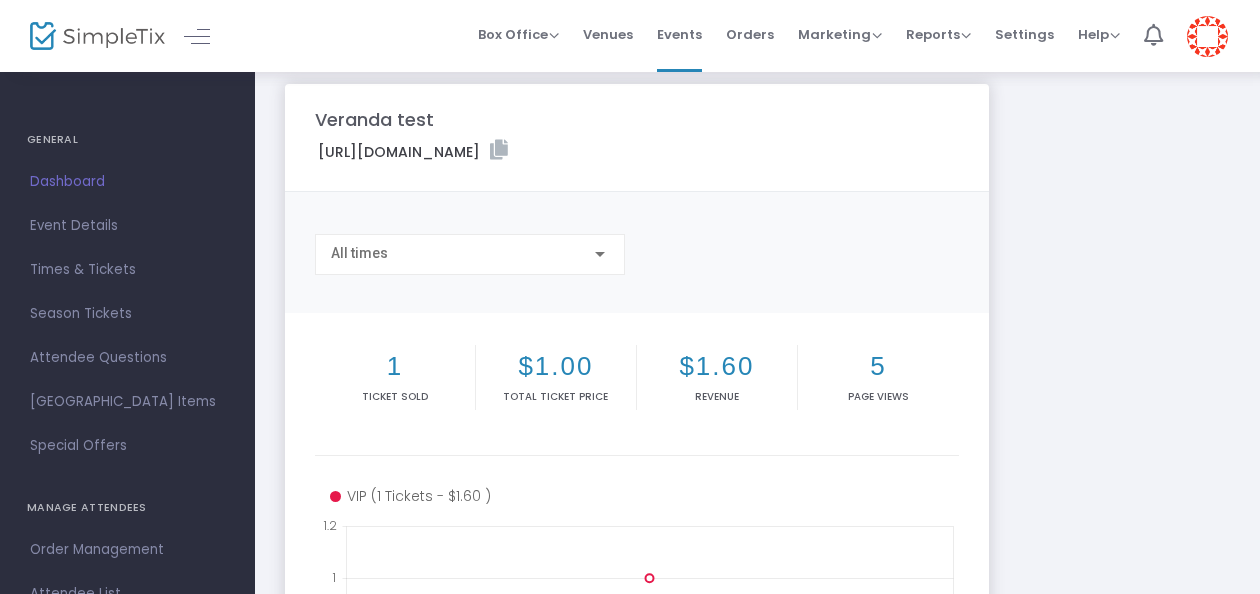 drag, startPoint x: 306, startPoint y: 112, endPoint x: 480, endPoint y: 122, distance: 174.28712 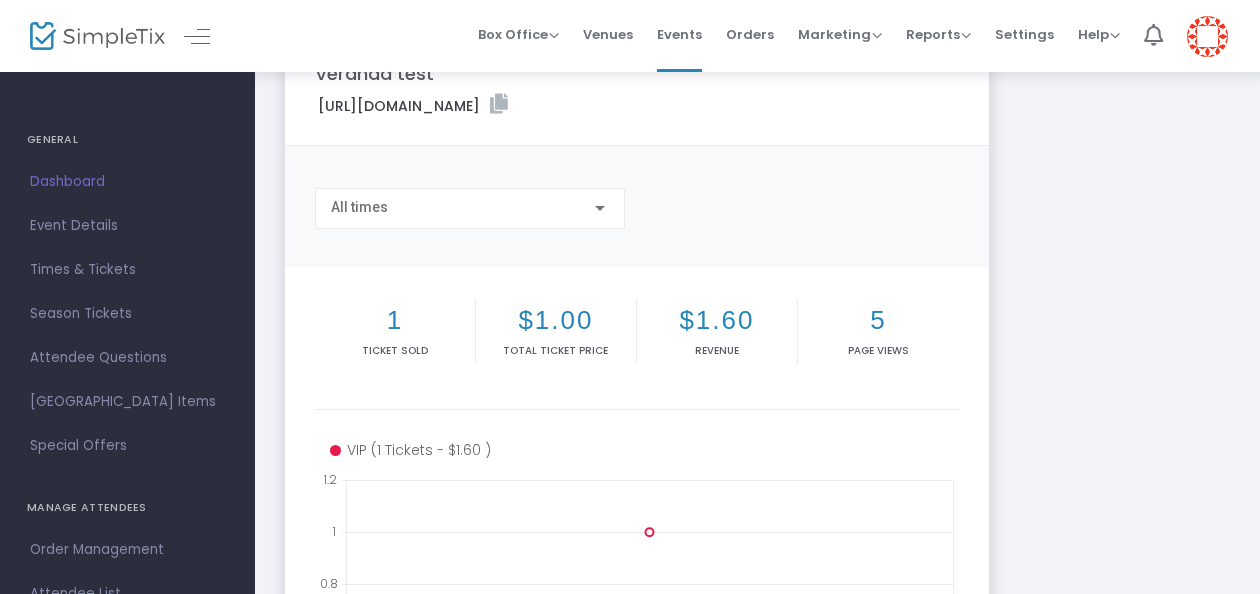 scroll, scrollTop: 63, scrollLeft: 0, axis: vertical 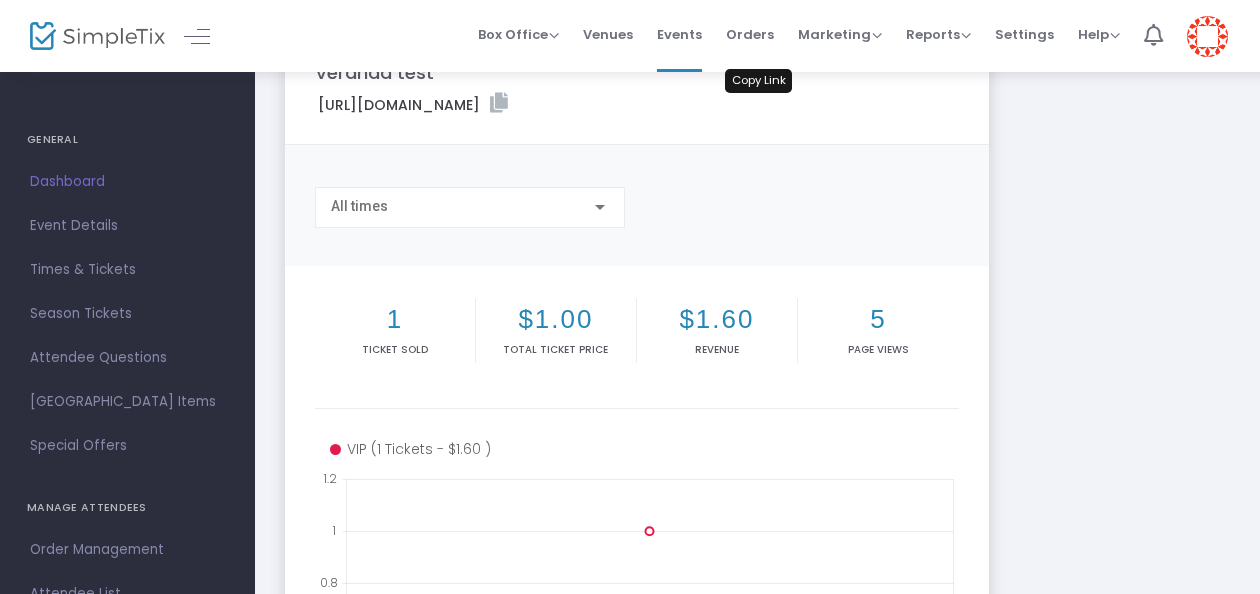 click 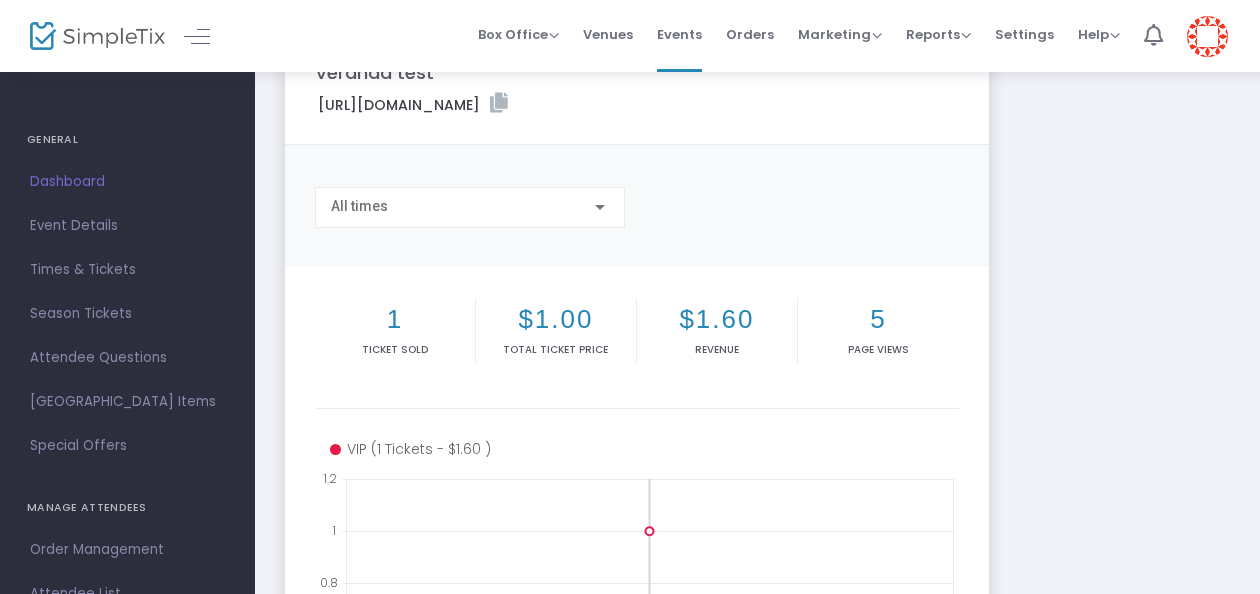 click 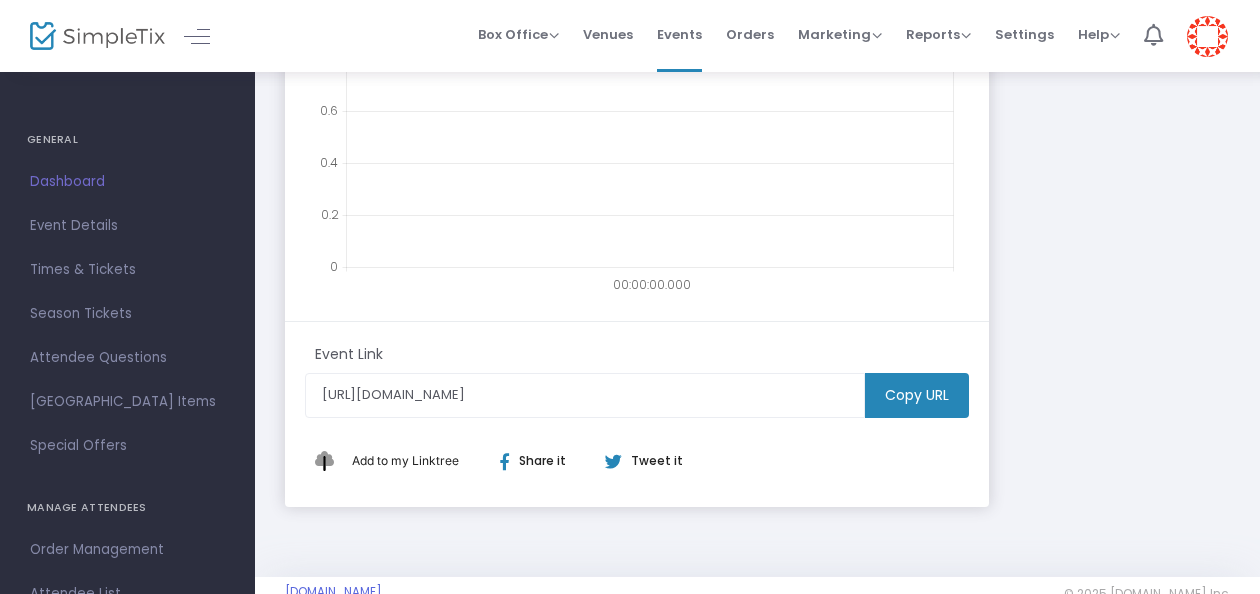 scroll, scrollTop: 589, scrollLeft: 0, axis: vertical 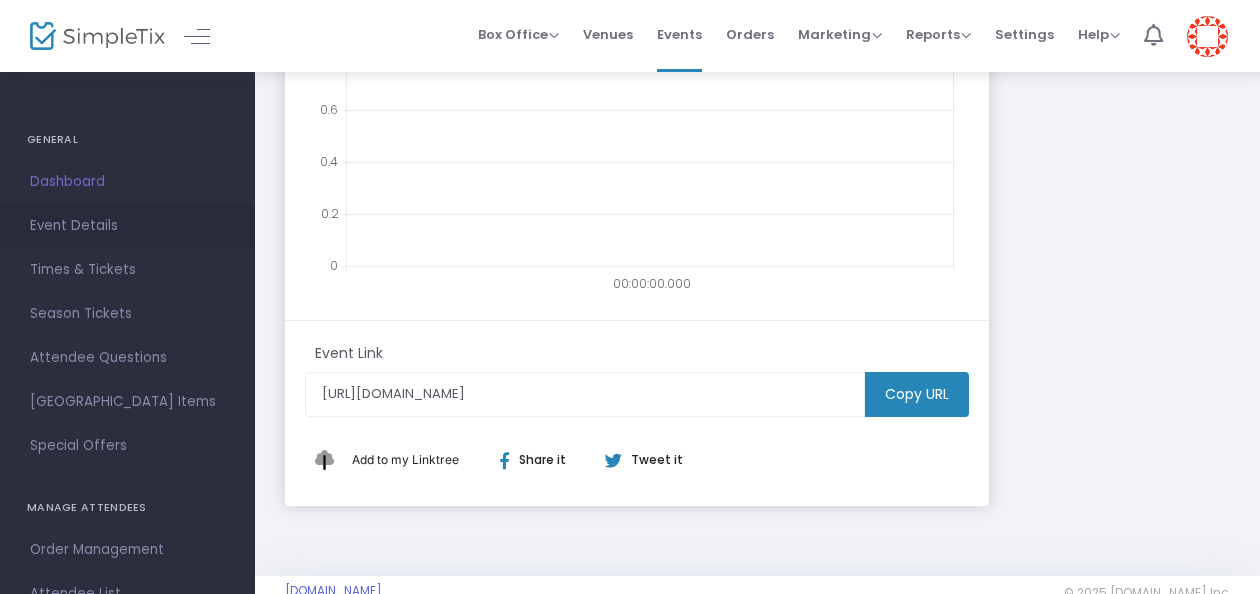 click on "Event Details" at bounding box center (127, 226) 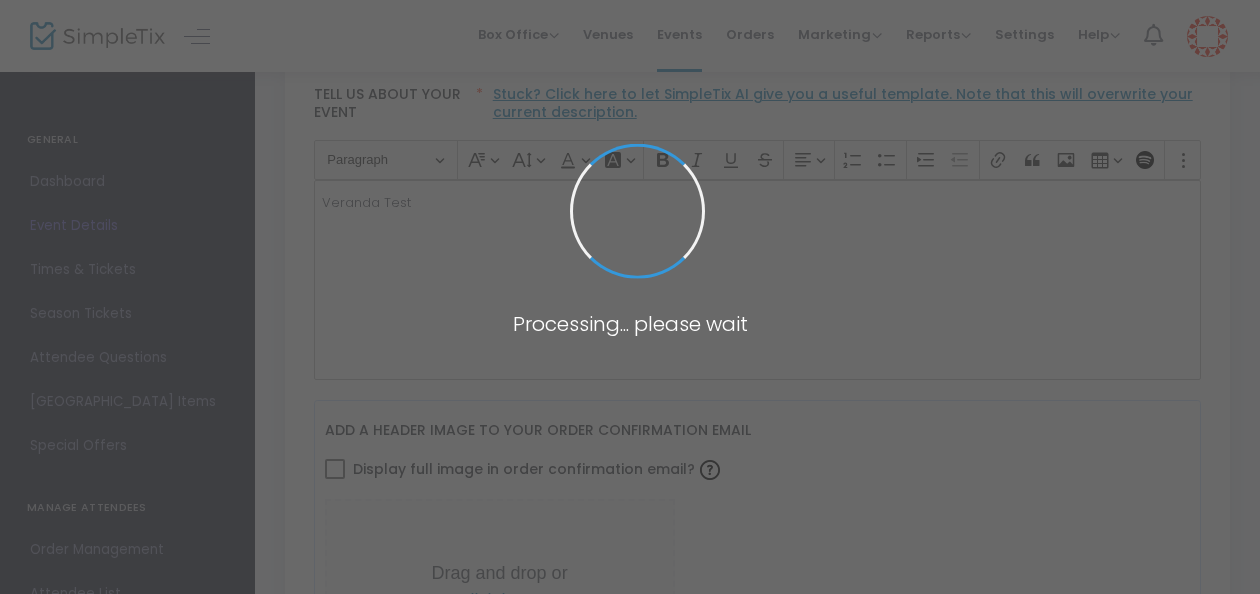 type on "XYZ" 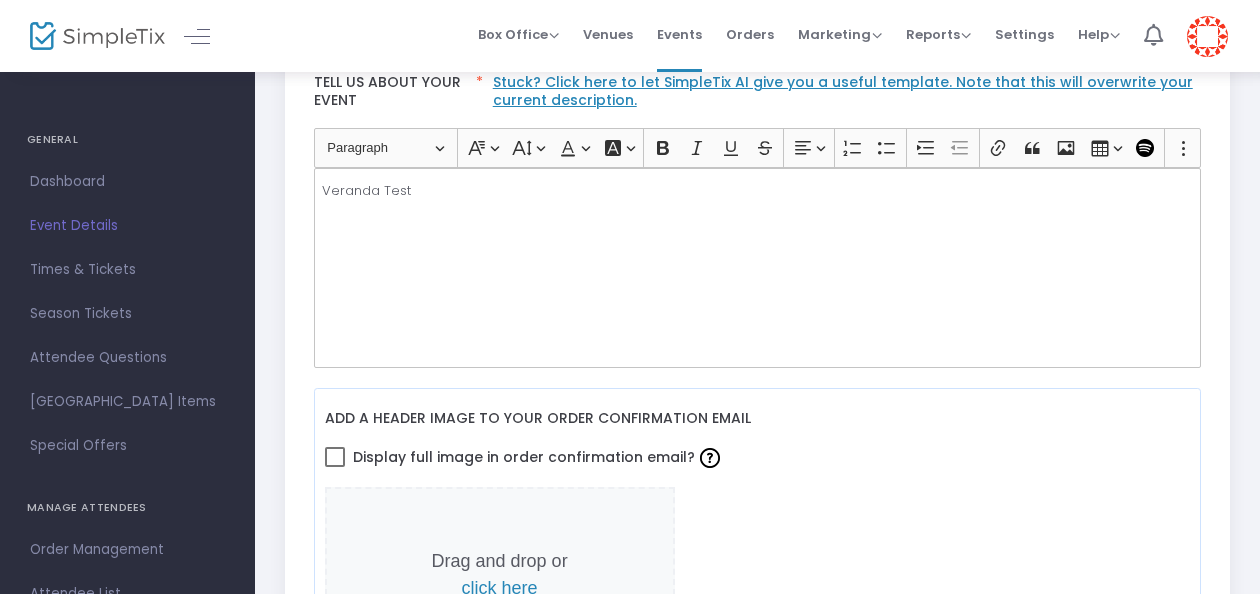 scroll, scrollTop: 602, scrollLeft: 0, axis: vertical 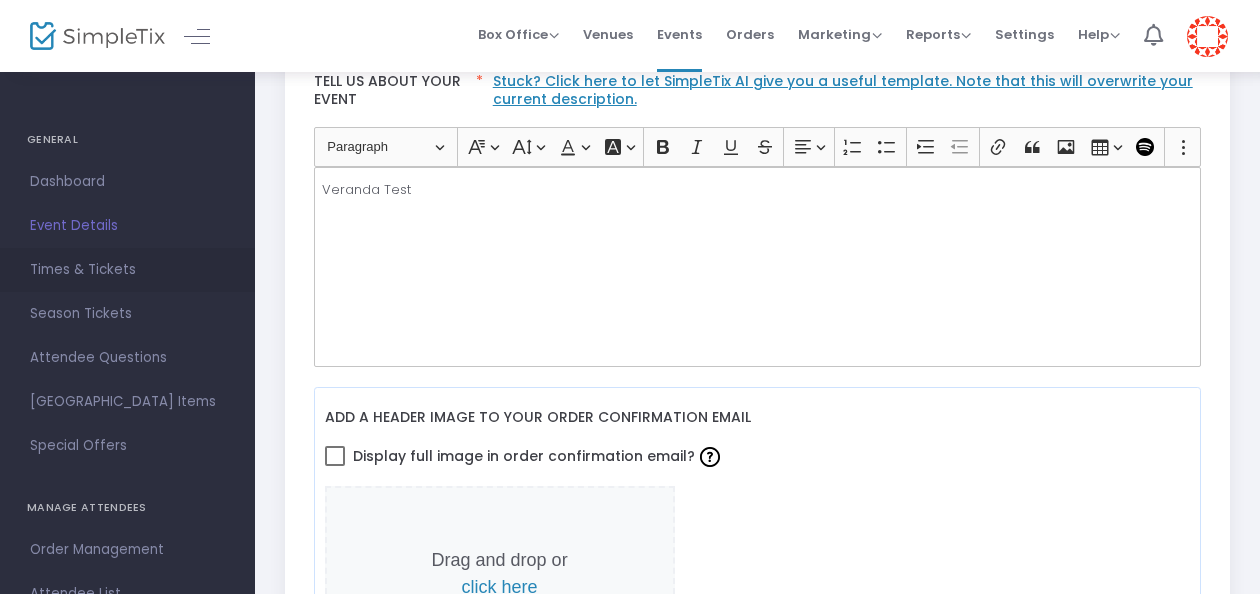 click on "Times & Tickets" at bounding box center [127, 270] 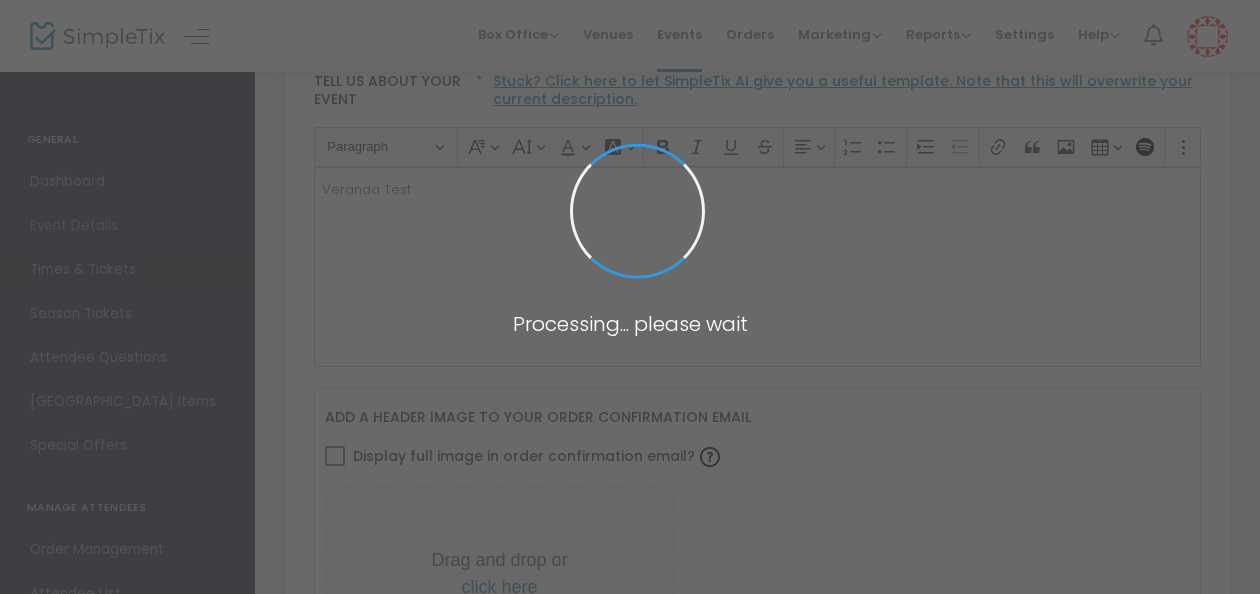 scroll, scrollTop: 0, scrollLeft: 0, axis: both 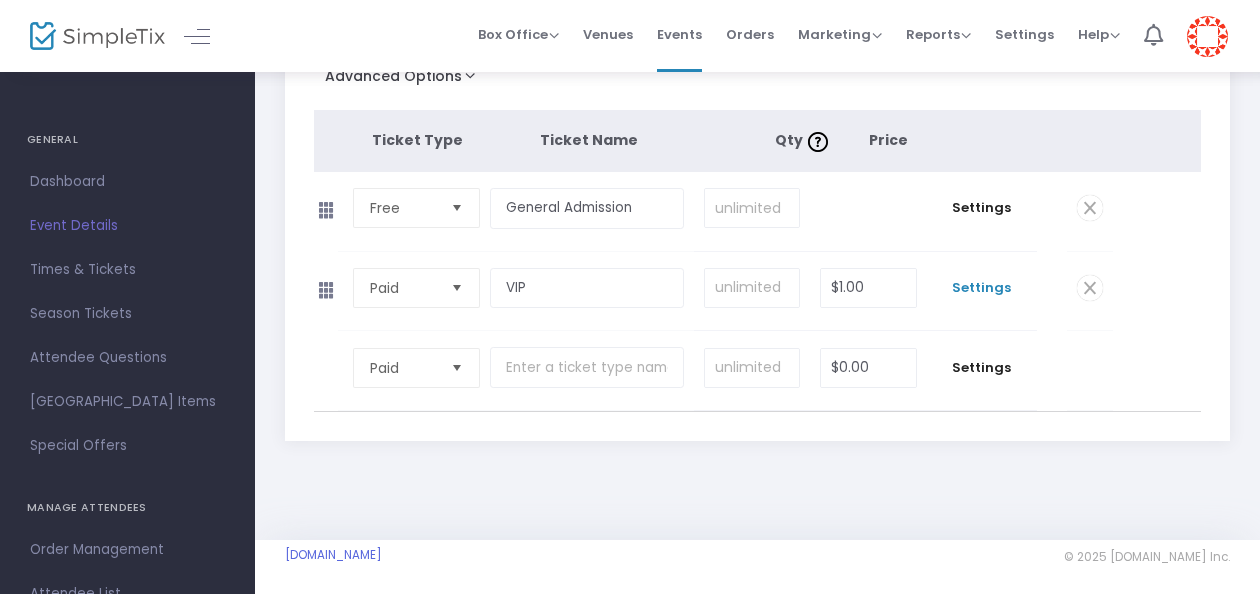 click on "Settings" at bounding box center (982, 288) 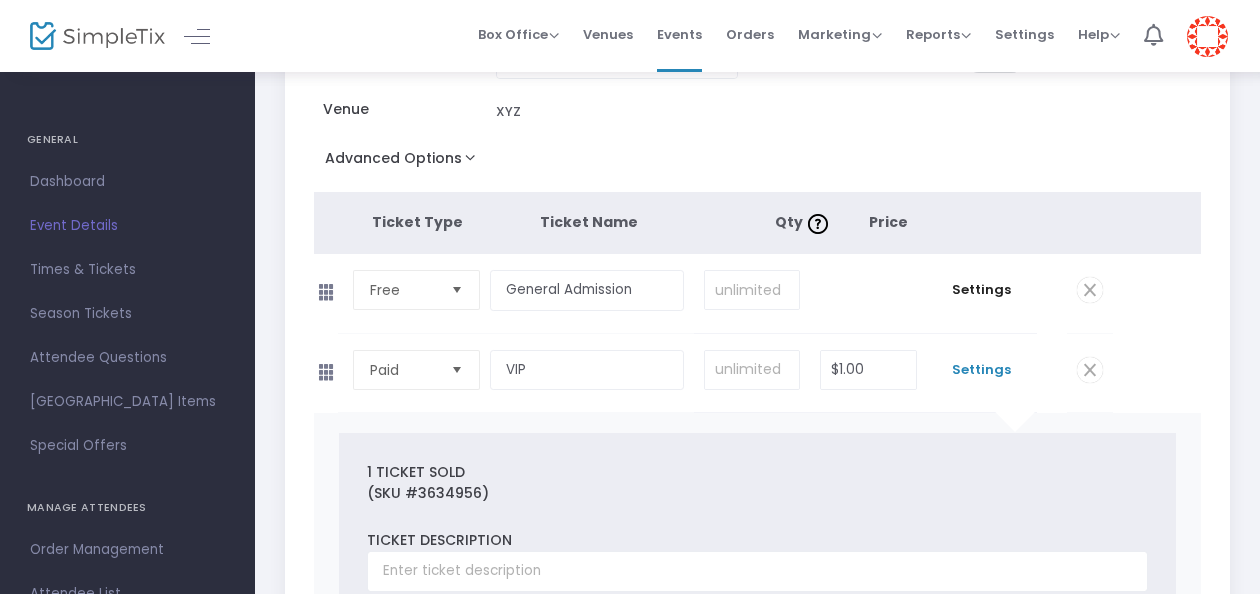 scroll, scrollTop: 0, scrollLeft: 0, axis: both 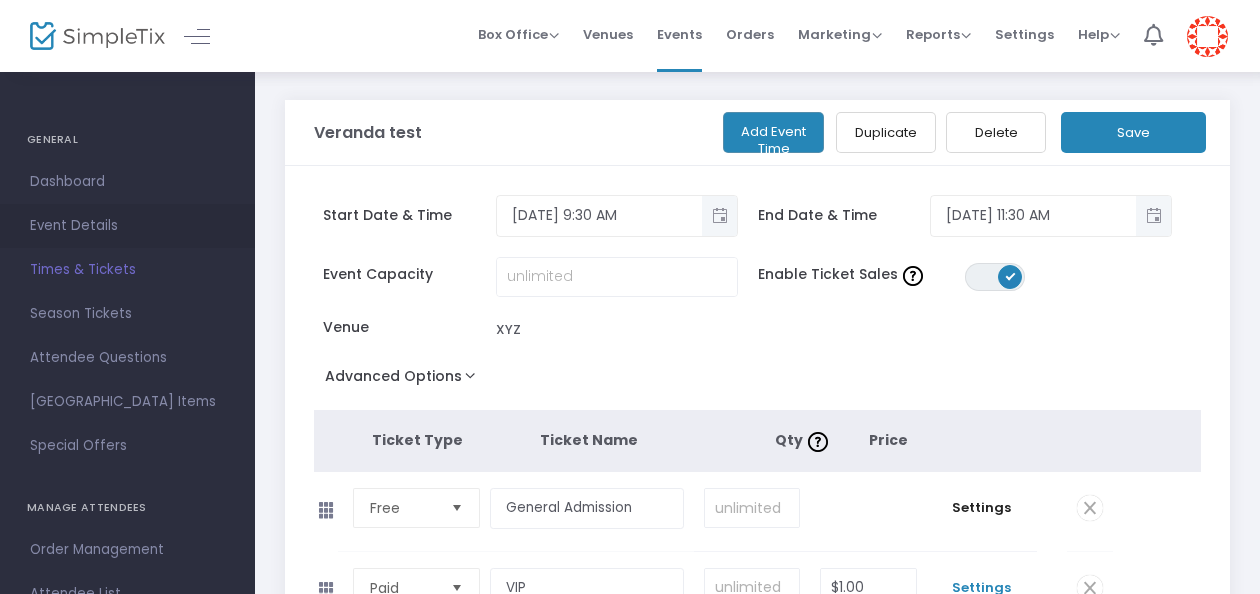 click on "Event Details" at bounding box center [127, 226] 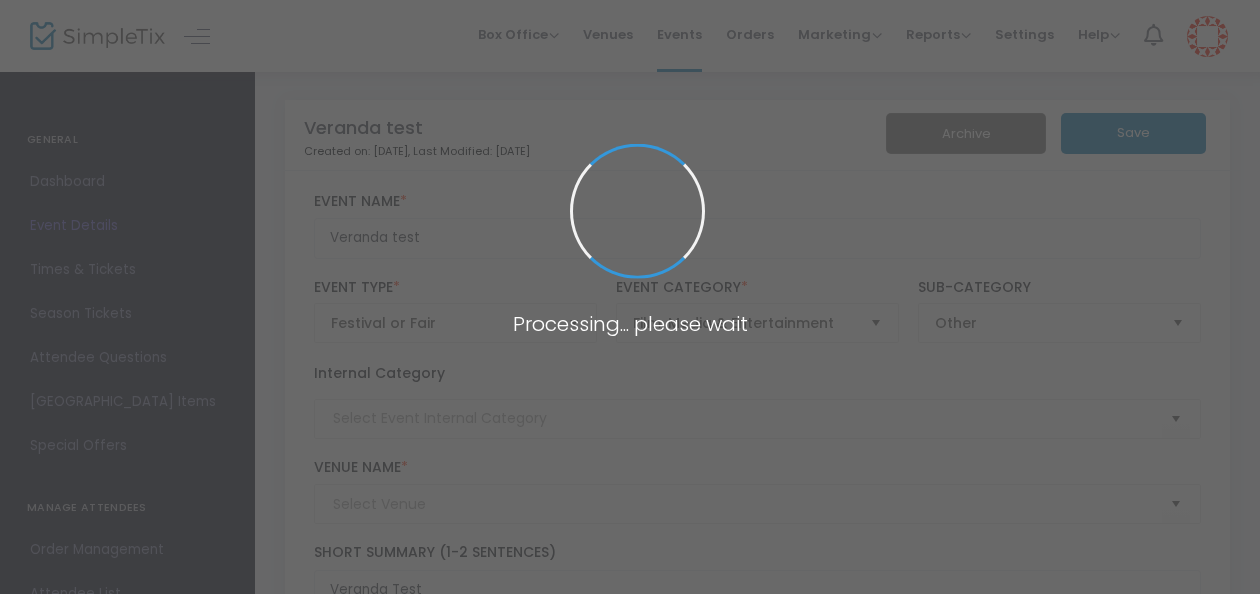 type on "XYZ" 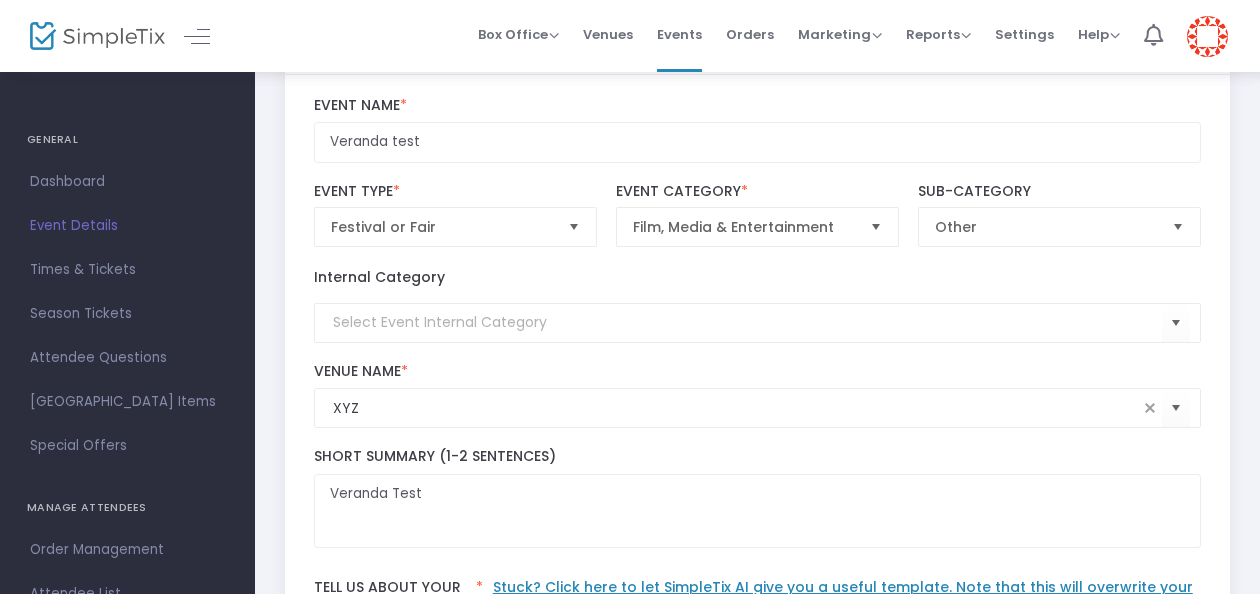 scroll, scrollTop: 101, scrollLeft: 0, axis: vertical 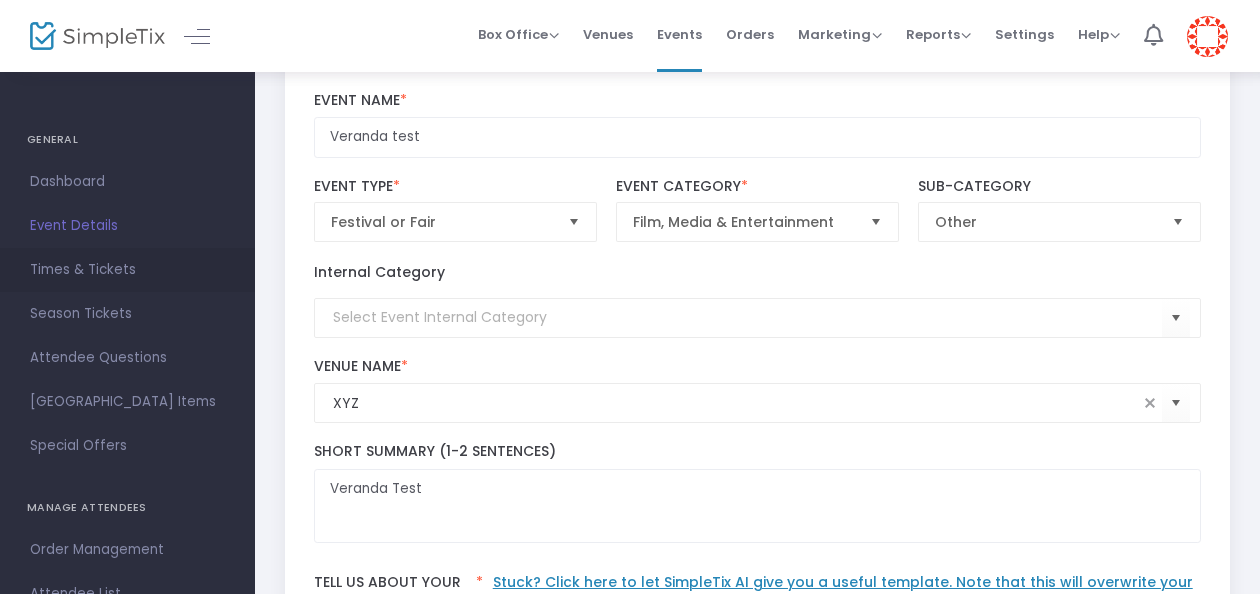 click on "Times & Tickets" at bounding box center [127, 270] 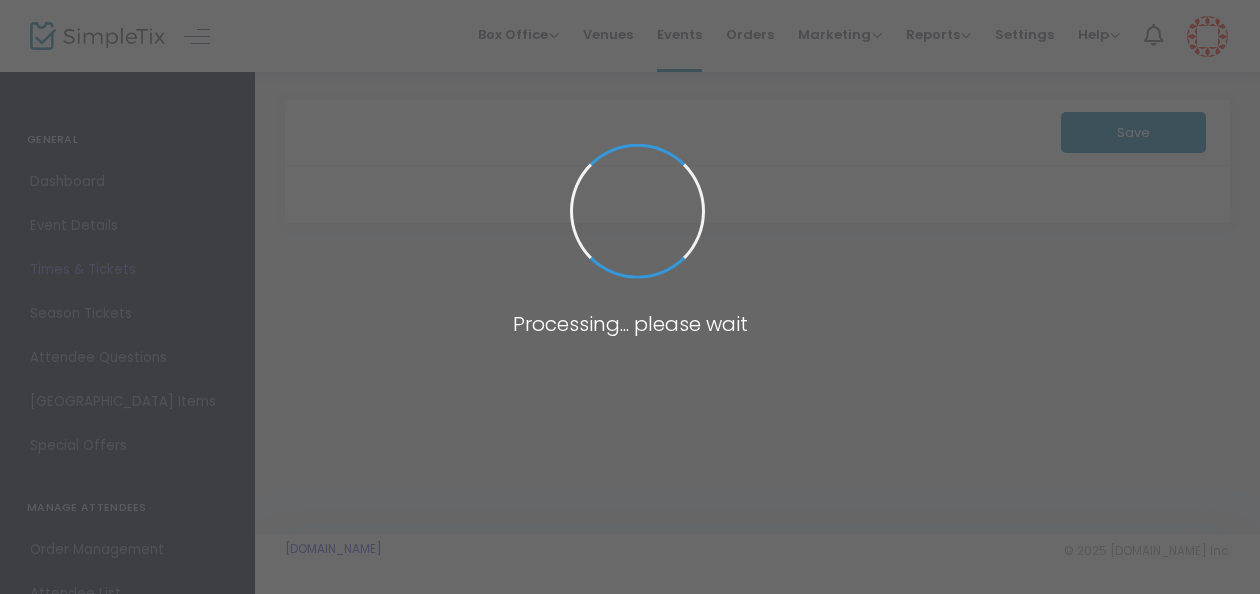 scroll, scrollTop: 0, scrollLeft: 0, axis: both 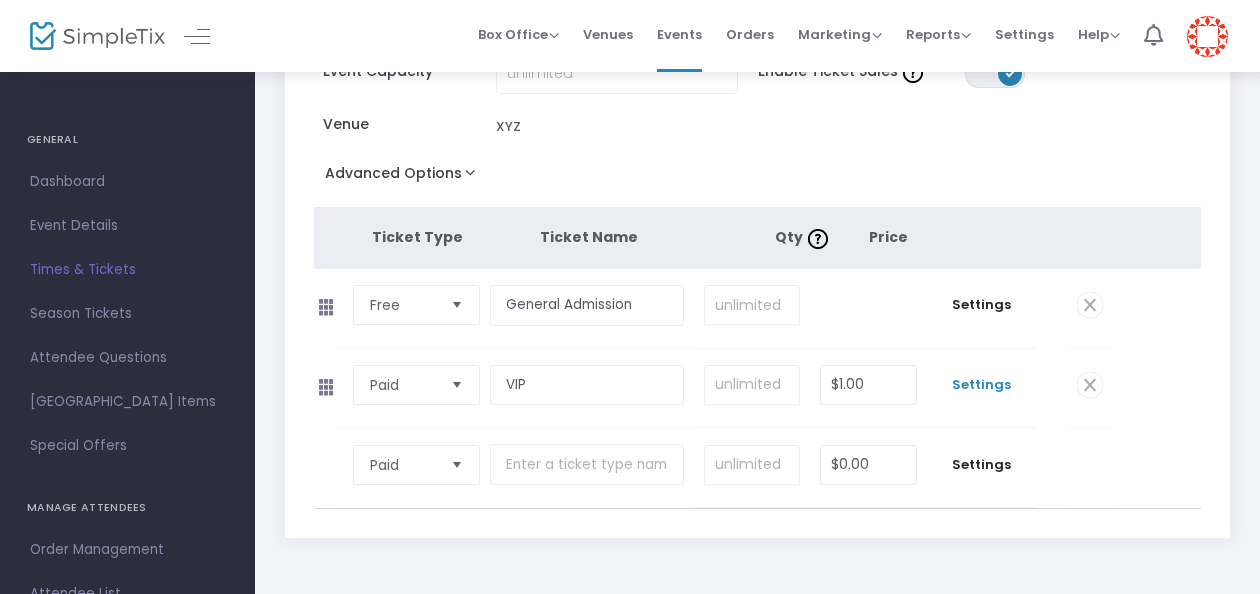 click on "Settings" at bounding box center [982, 385] 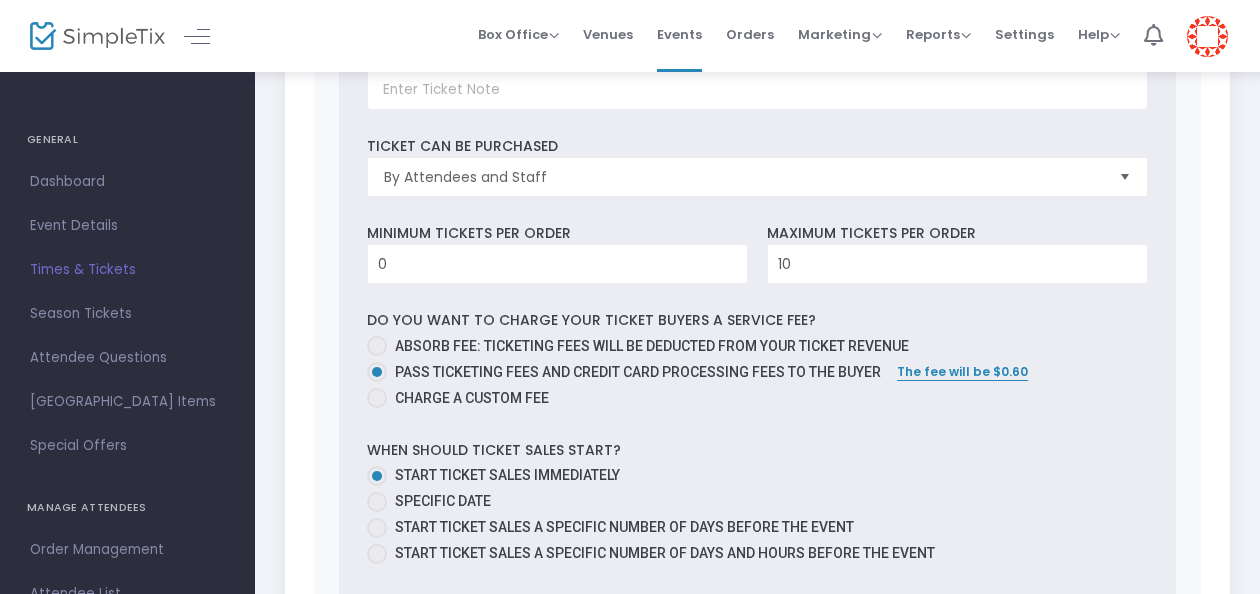 scroll, scrollTop: 846, scrollLeft: 0, axis: vertical 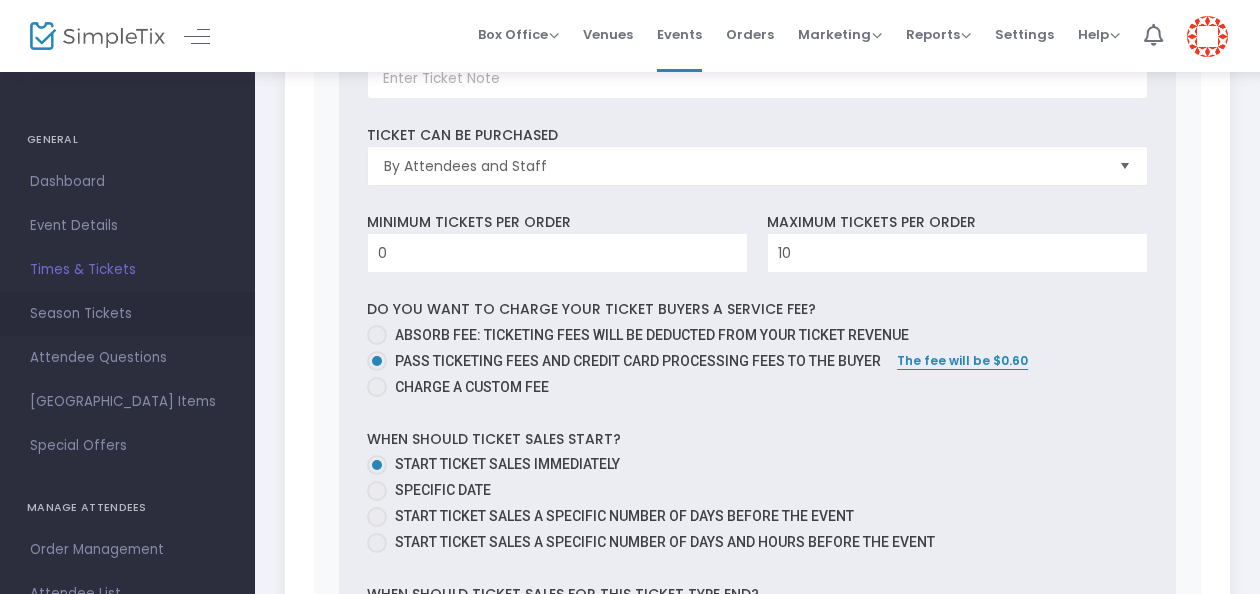 click on "Season Tickets" at bounding box center [127, 314] 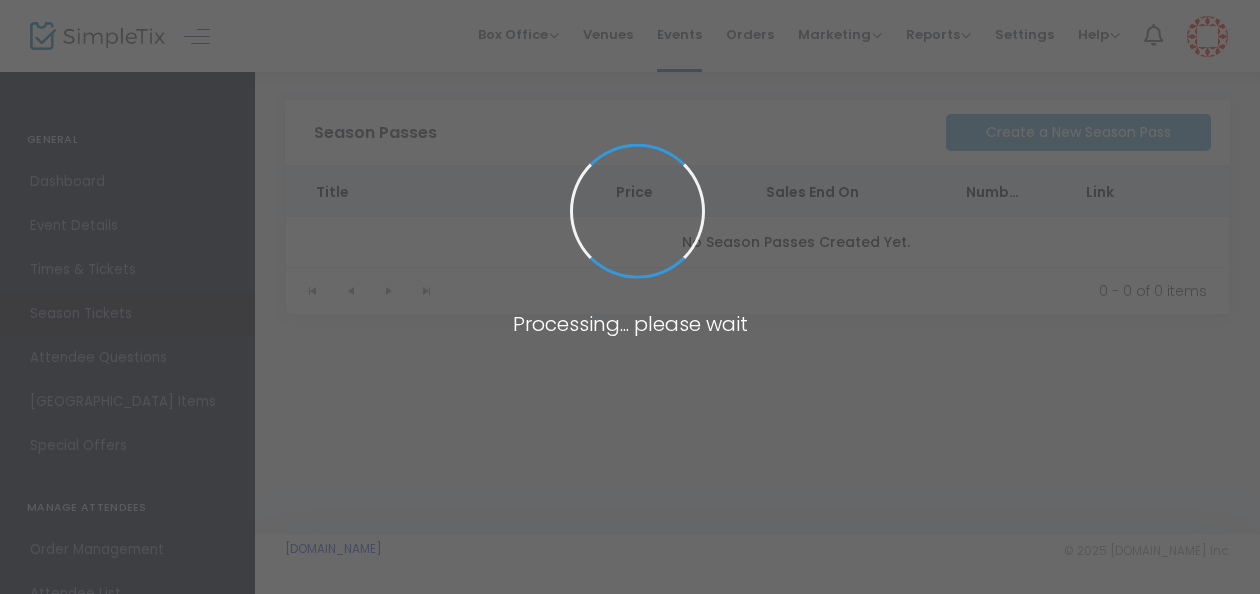 scroll, scrollTop: 0, scrollLeft: 0, axis: both 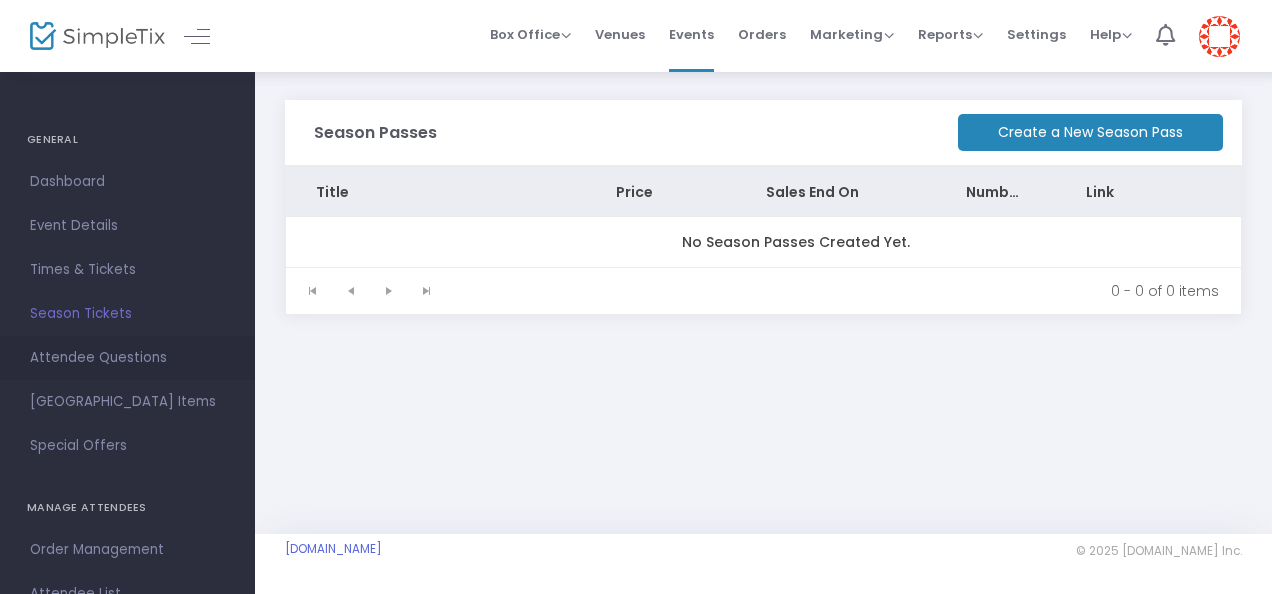 click on "Attendee Questions" at bounding box center [127, 358] 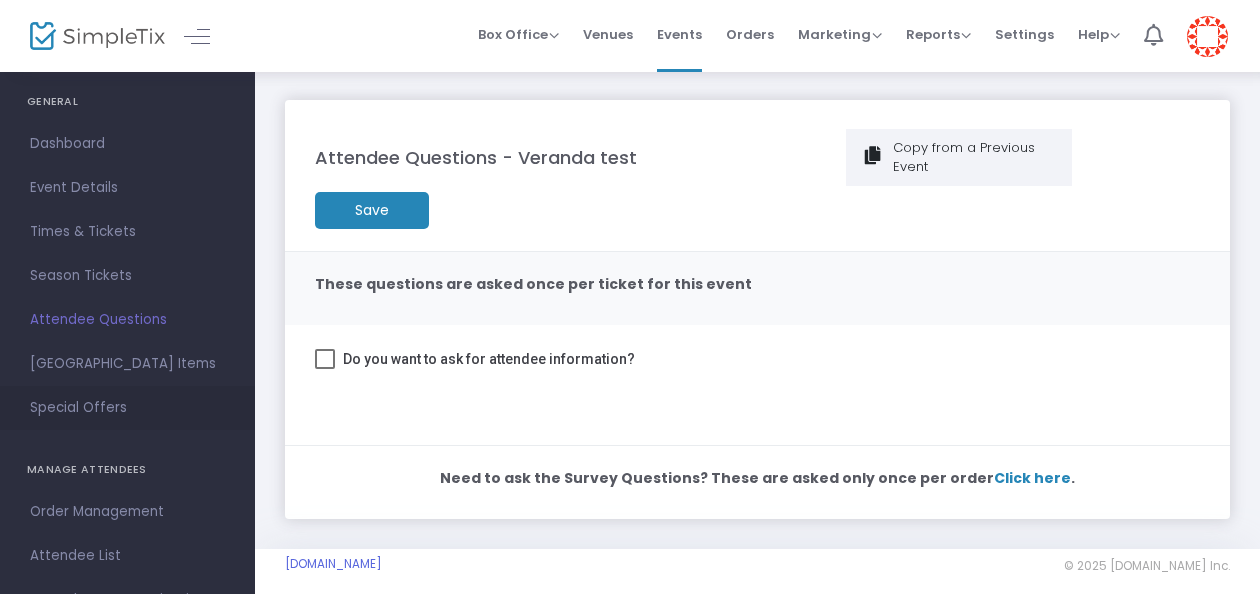scroll, scrollTop: 39, scrollLeft: 0, axis: vertical 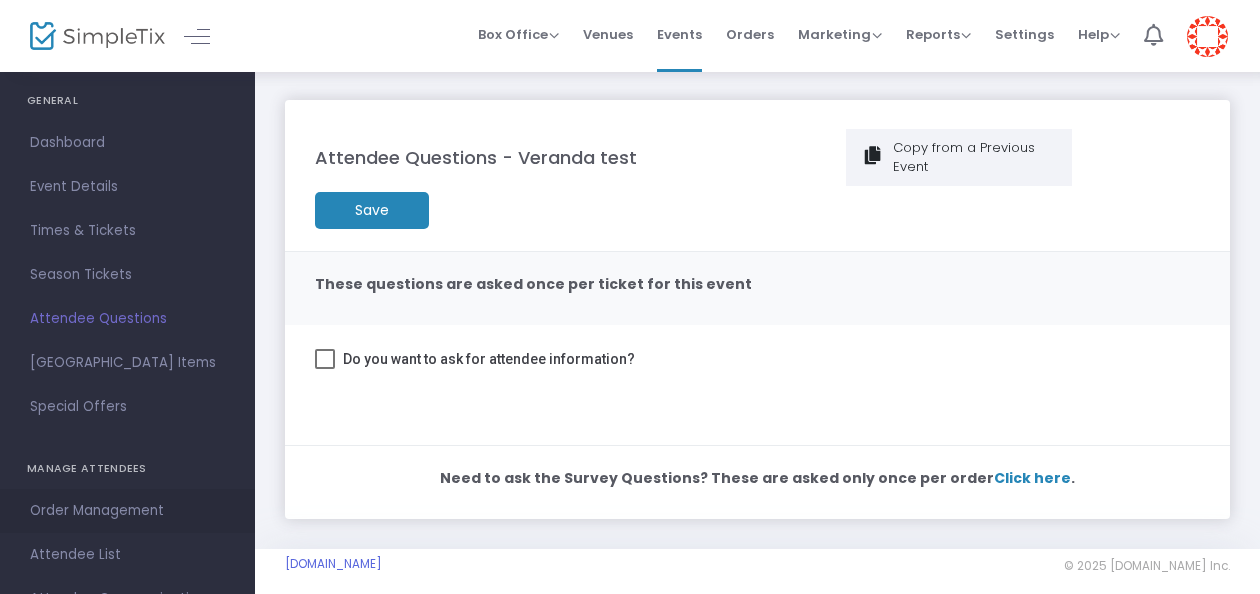 click on "Order Management" at bounding box center [127, 511] 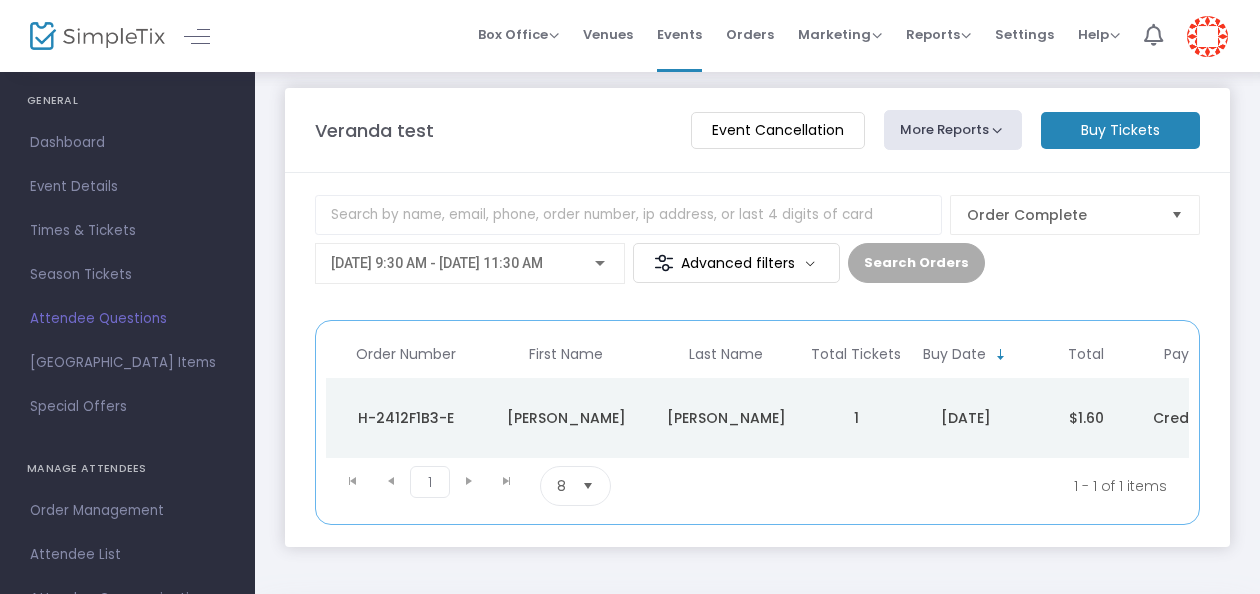 scroll, scrollTop: 13, scrollLeft: 0, axis: vertical 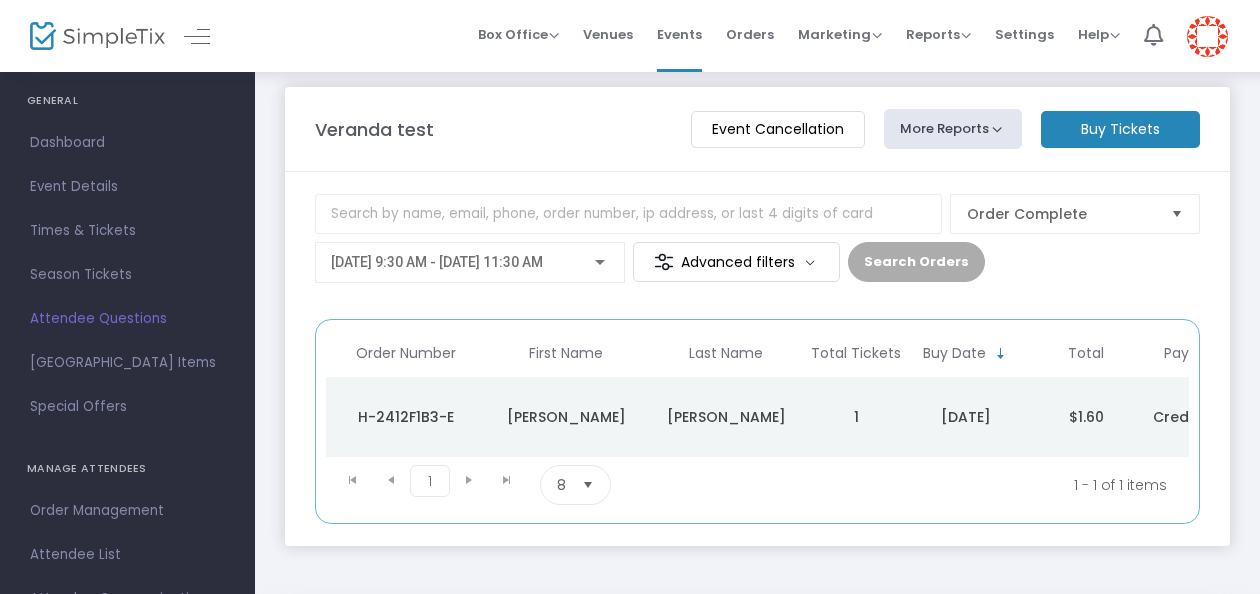 click on "Waller" 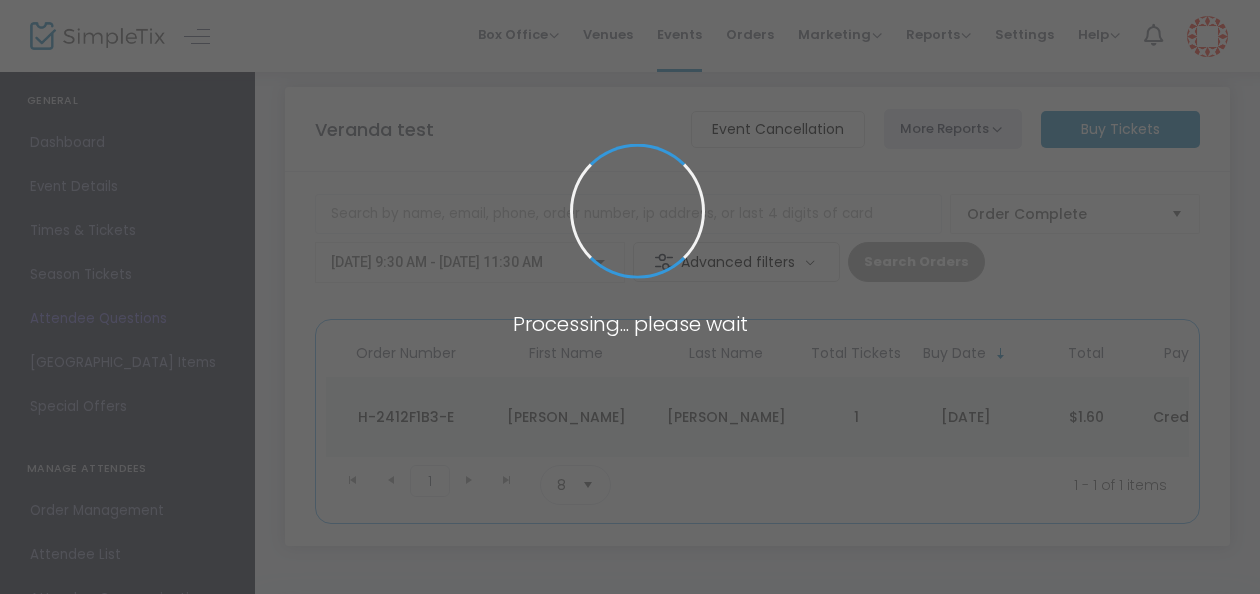 scroll, scrollTop: 0, scrollLeft: 0, axis: both 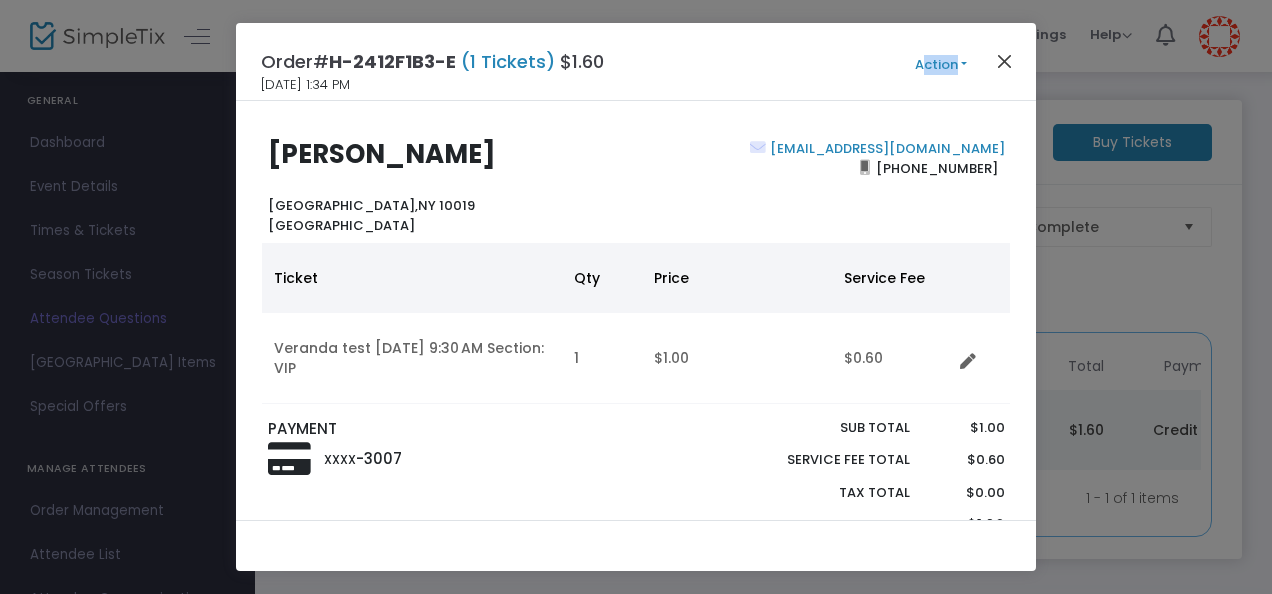 drag, startPoint x: 988, startPoint y: 50, endPoint x: 1008, endPoint y: 58, distance: 21.540659 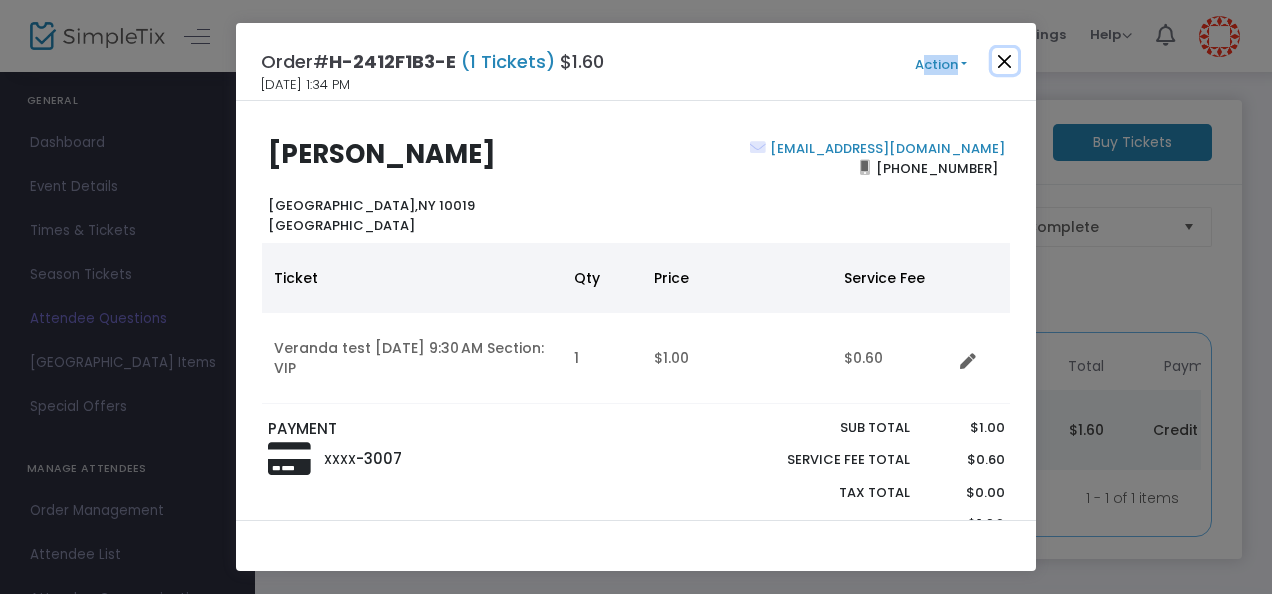 click 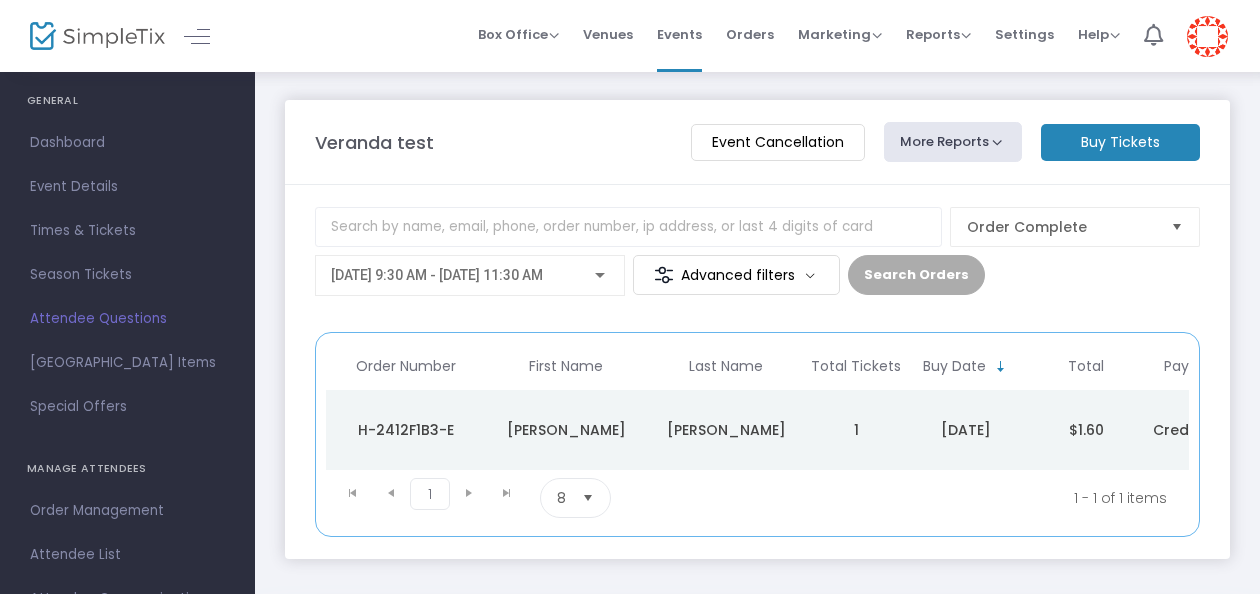 scroll, scrollTop: 0, scrollLeft: 79, axis: horizontal 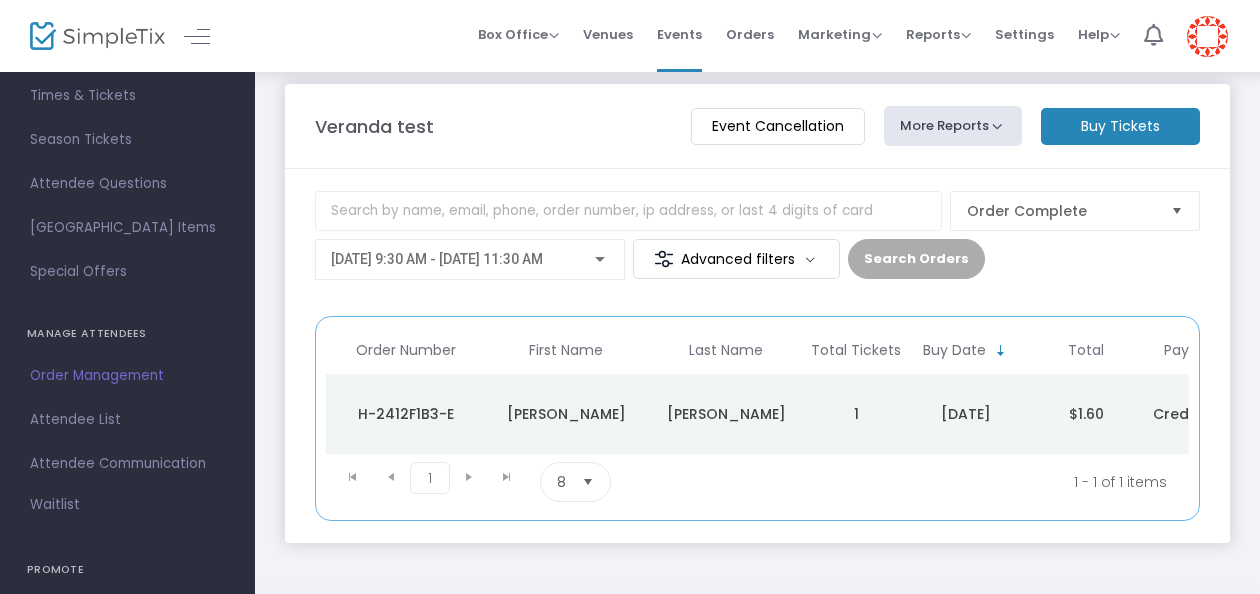 click on "Valeria" 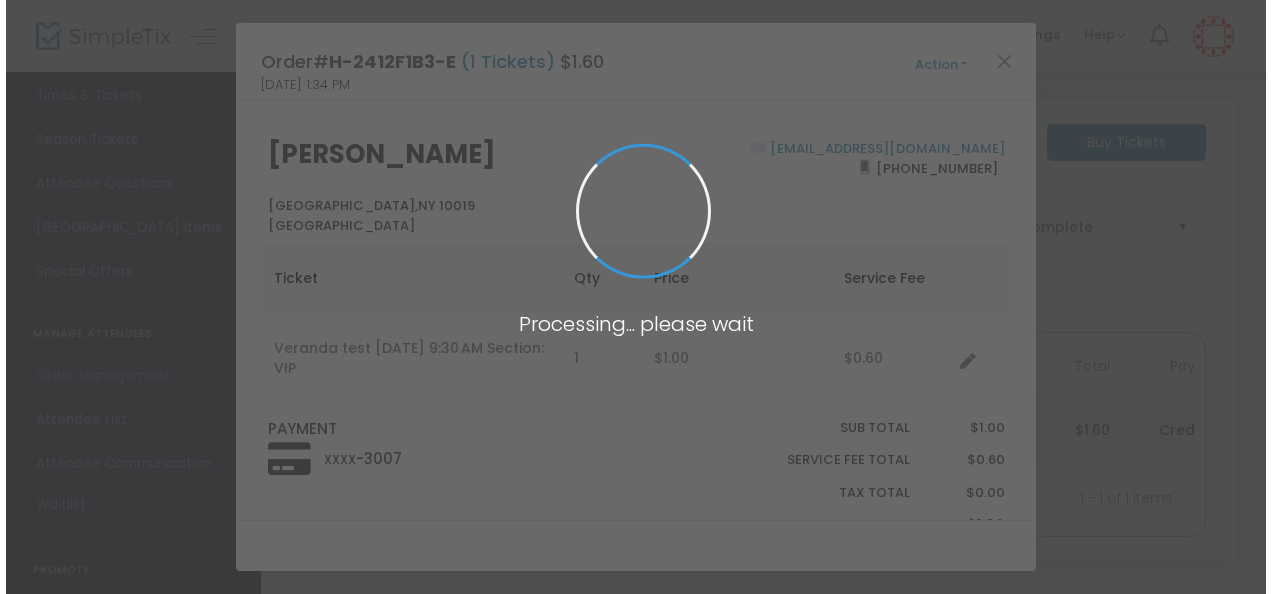 scroll, scrollTop: 0, scrollLeft: 0, axis: both 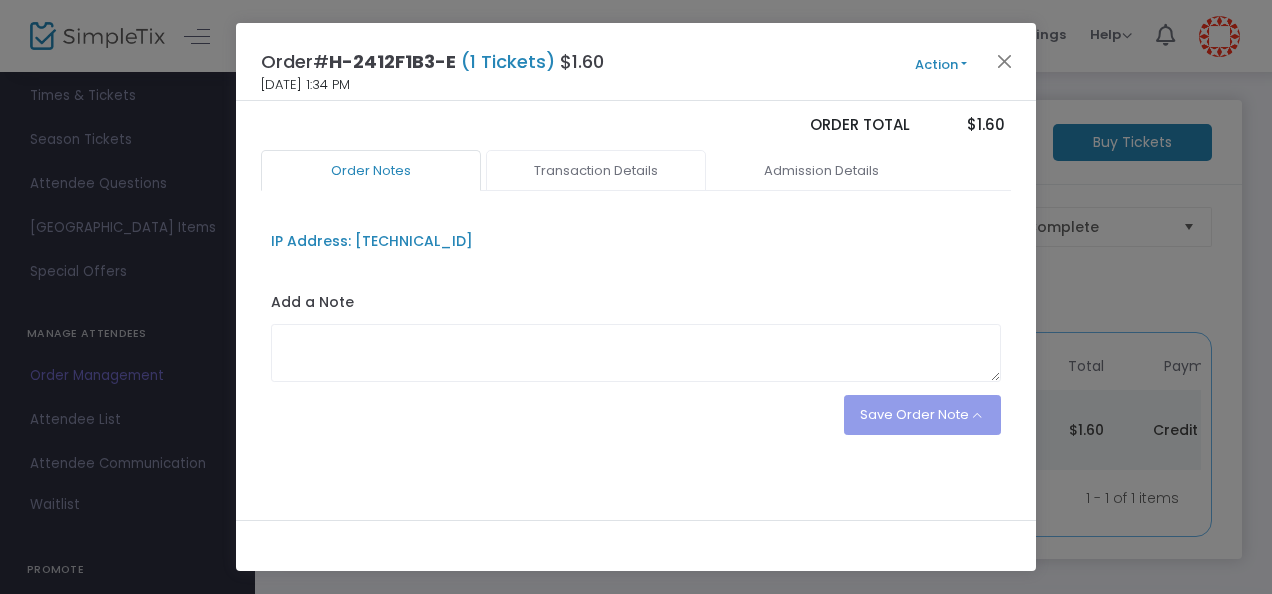 click on "Transaction Details" at bounding box center (596, 171) 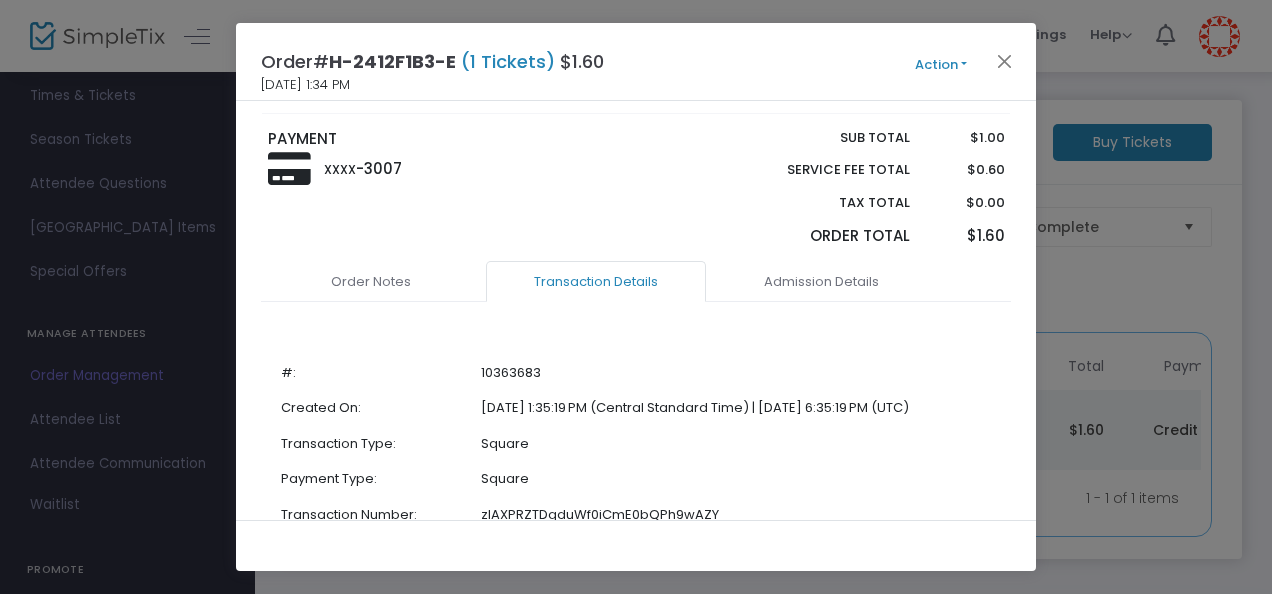 scroll, scrollTop: 280, scrollLeft: 0, axis: vertical 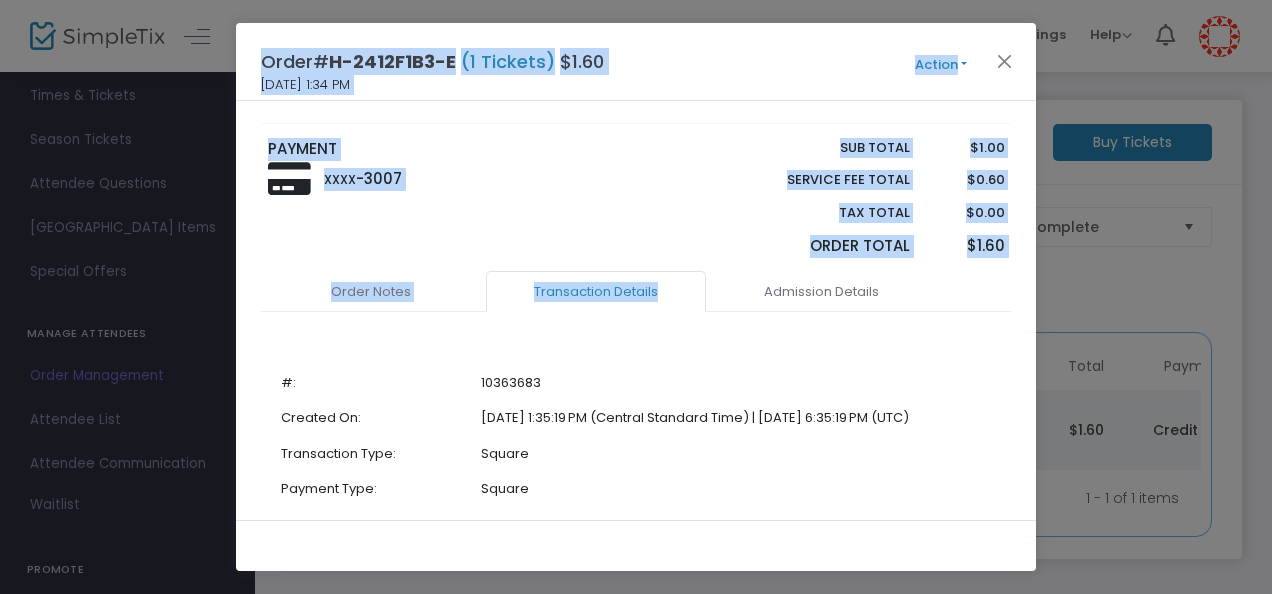 drag, startPoint x: 754, startPoint y: 292, endPoint x: 772, endPoint y: 645, distance: 353.45862 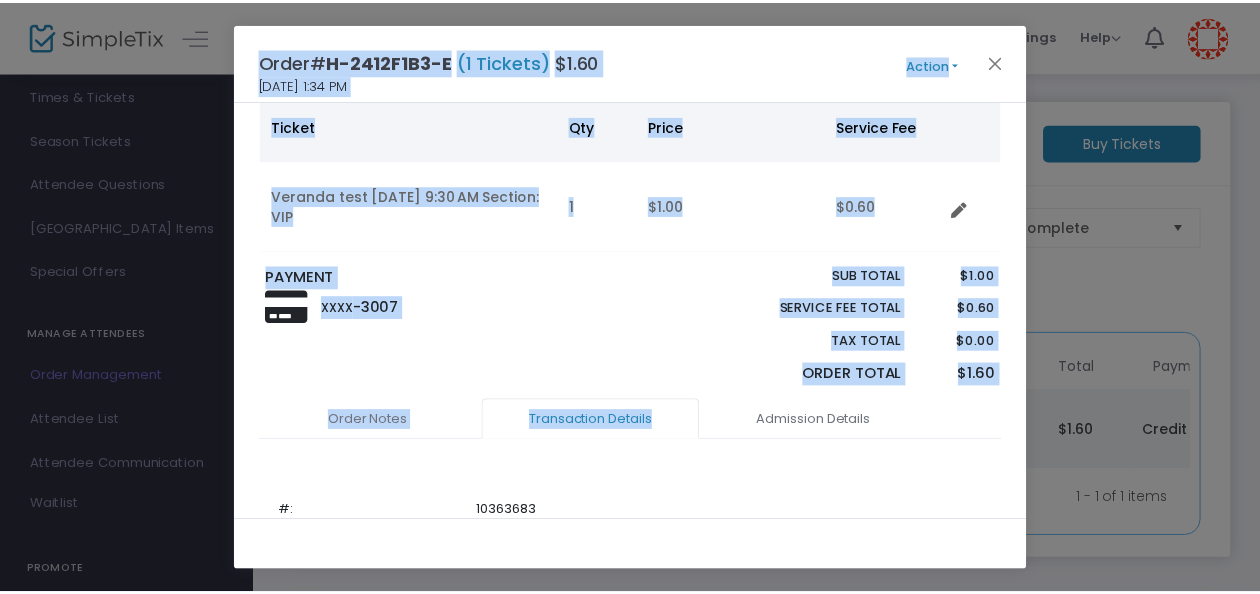 scroll, scrollTop: 0, scrollLeft: 0, axis: both 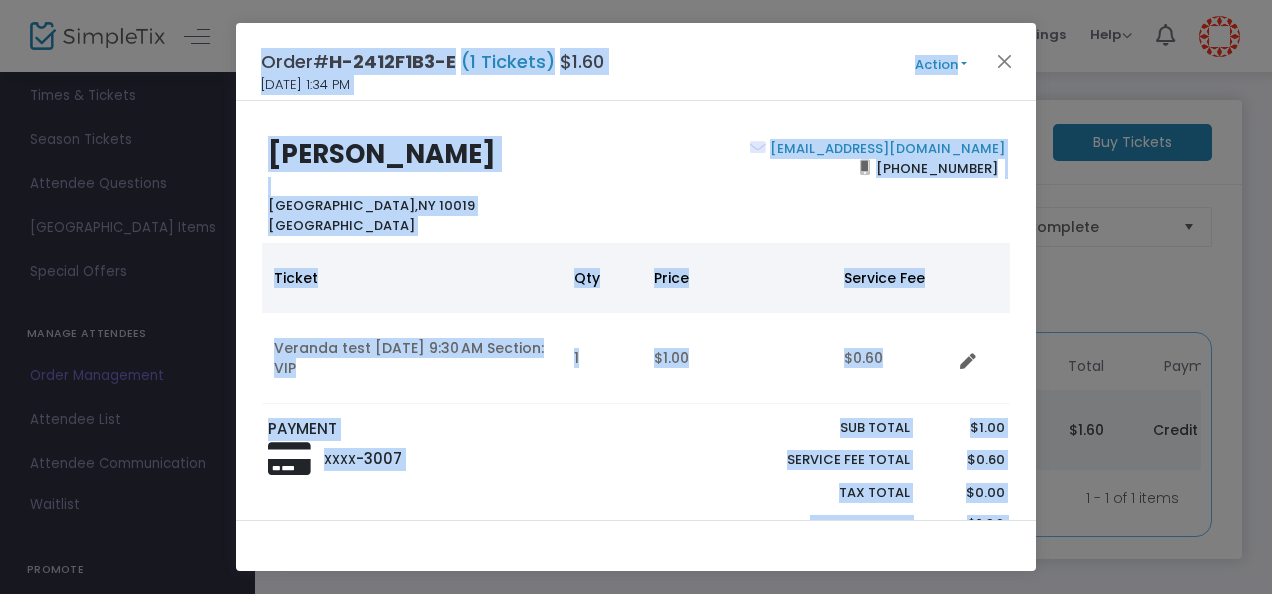 click on "Valeria32@aol.com  (917) 836-5584" 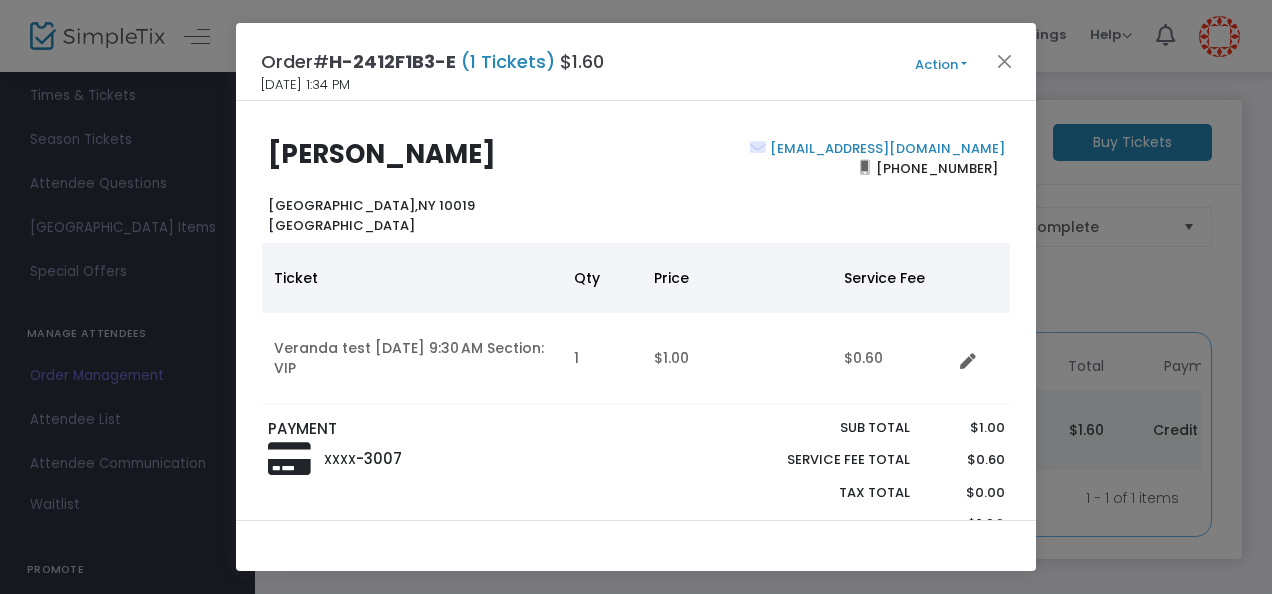 click on "Action" 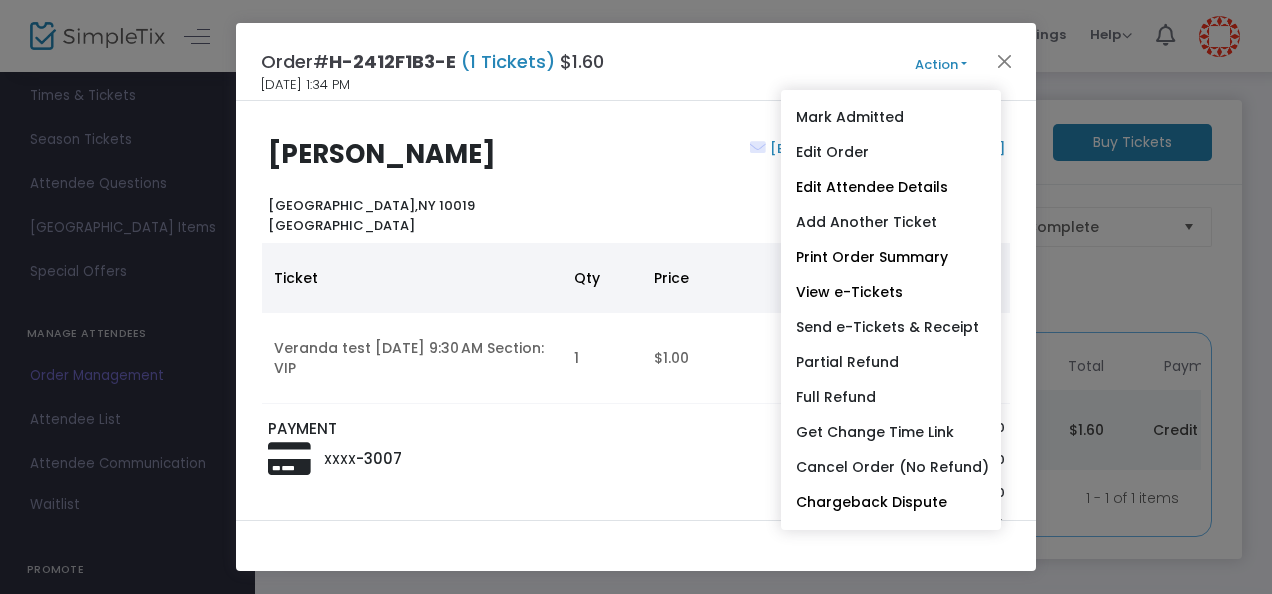 click on "Valeria32@aol.com  (917) 836-5584" 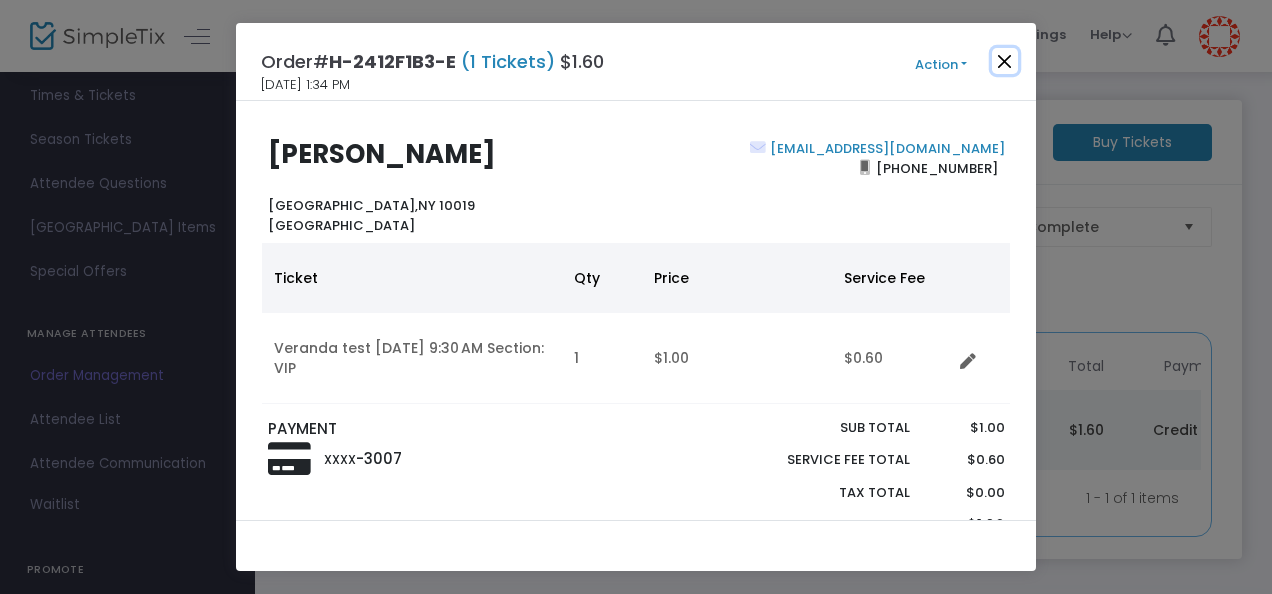 click 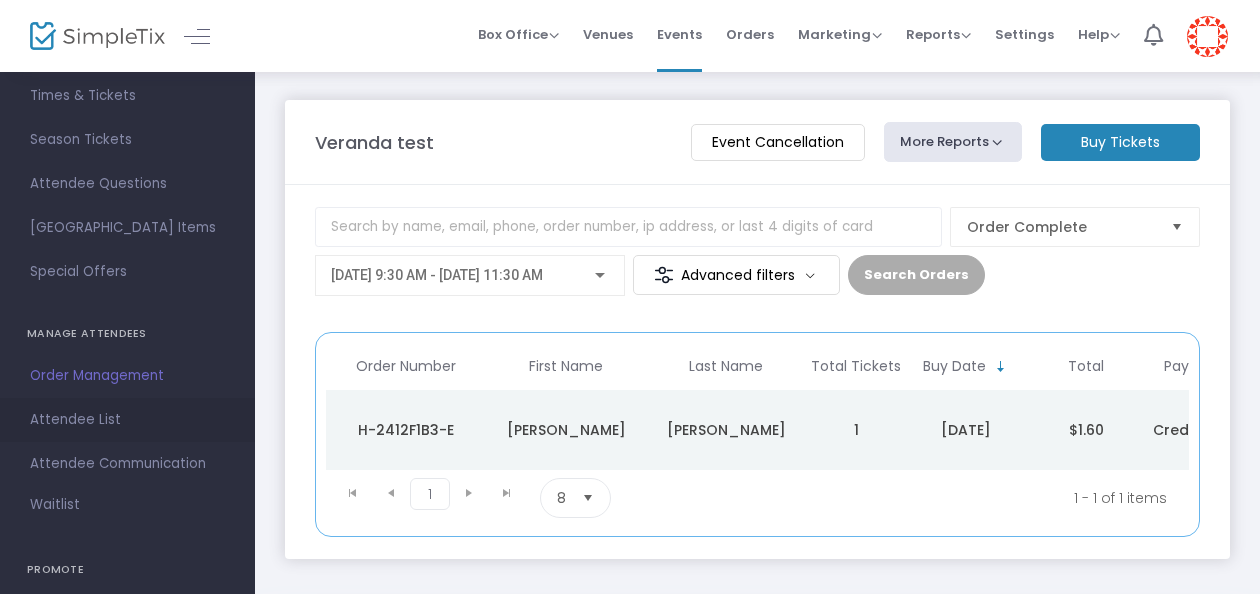 click on "Attendee List" at bounding box center (127, 420) 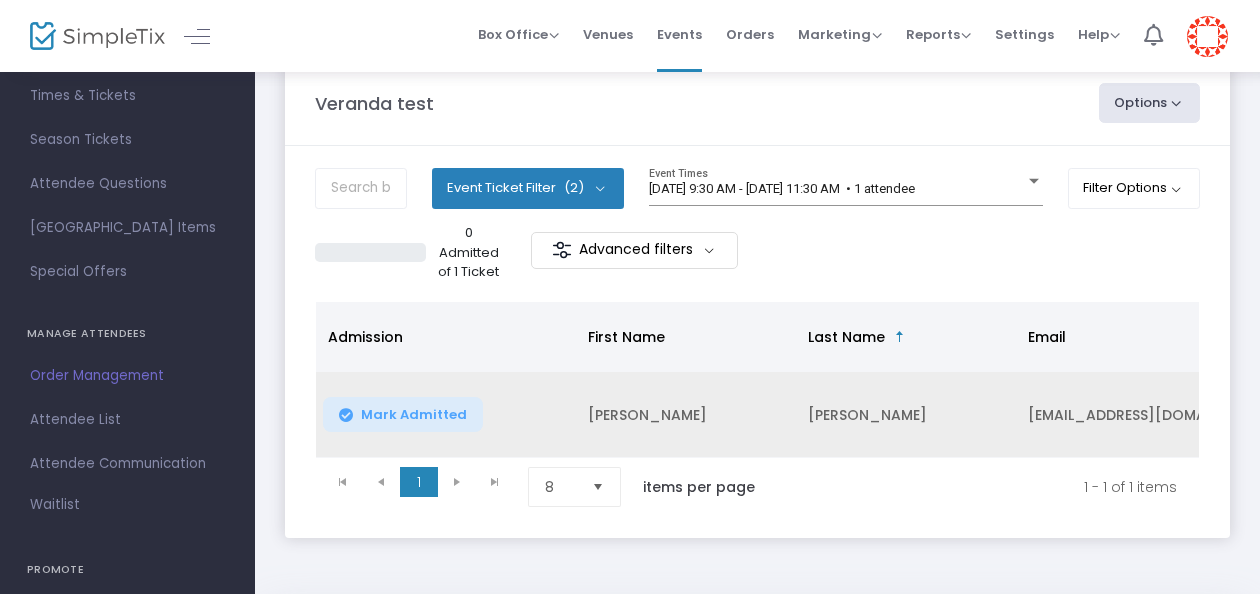 scroll, scrollTop: 40, scrollLeft: 0, axis: vertical 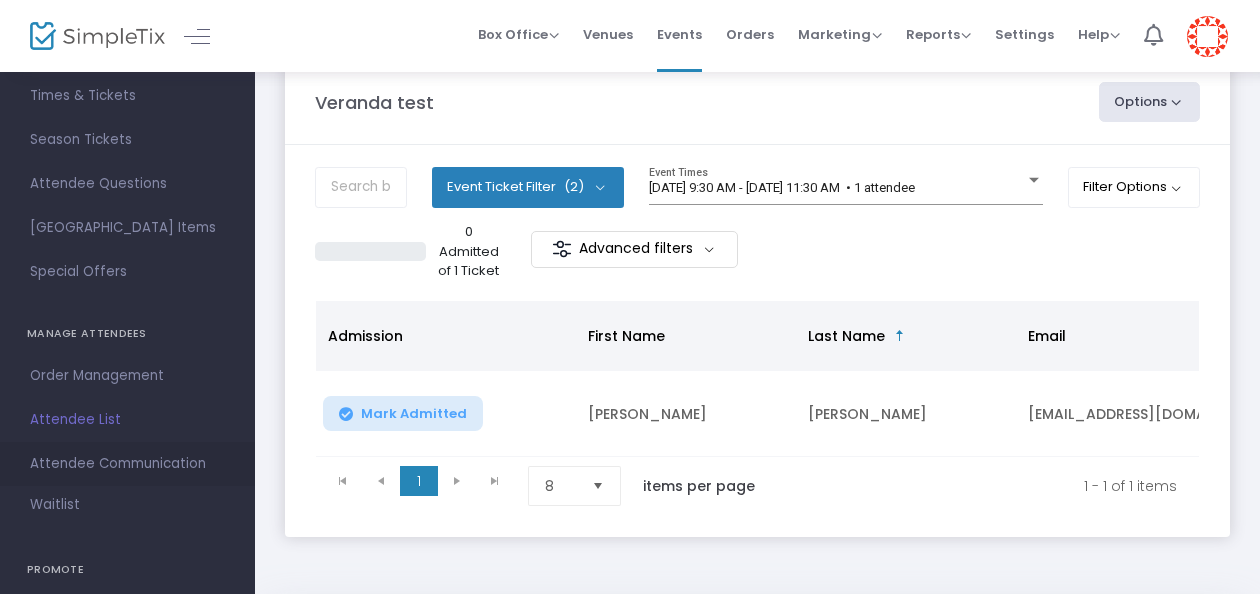 click on "Attendee Communication" at bounding box center (127, 464) 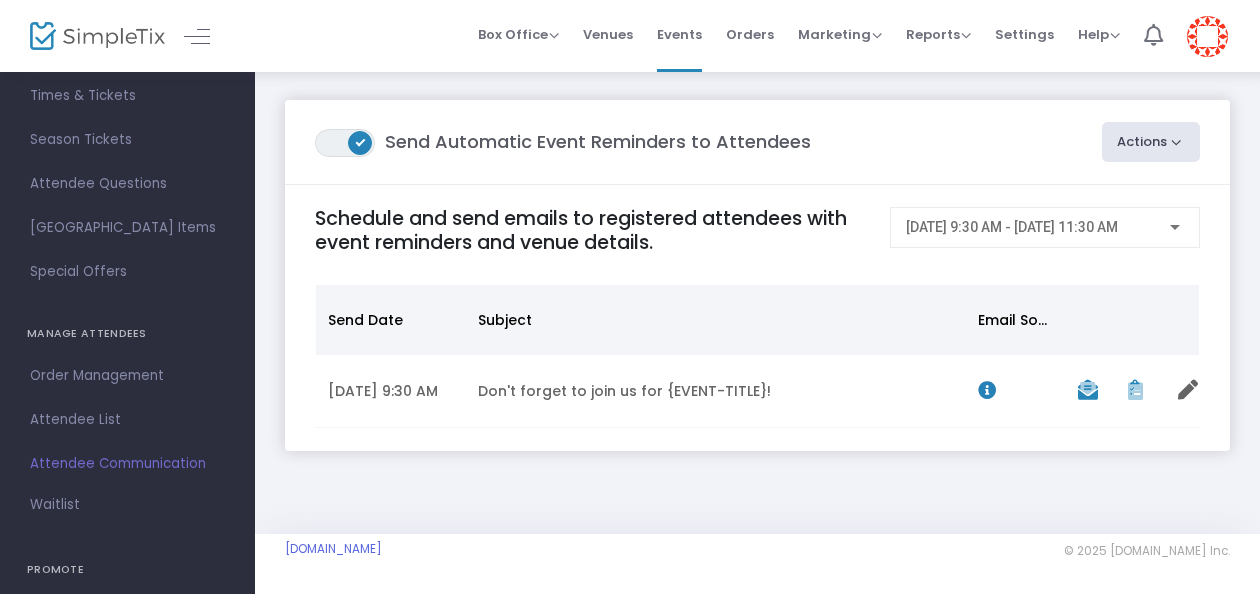 drag, startPoint x: 980, startPoint y: 303, endPoint x: 786, endPoint y: 234, distance: 205.90532 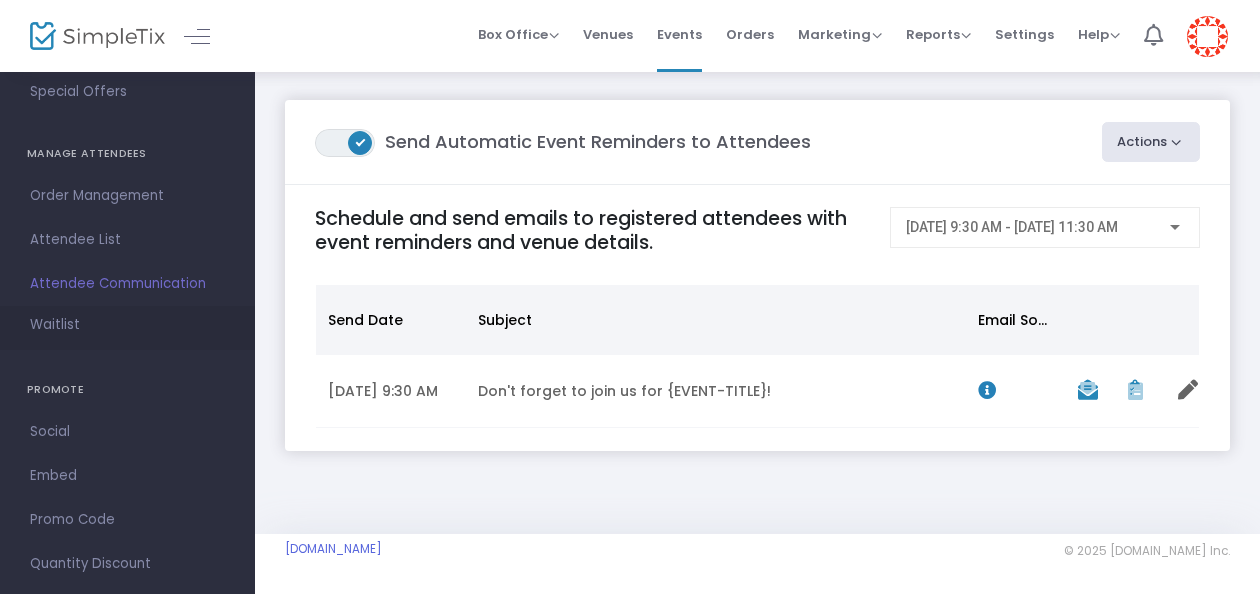 scroll, scrollTop: 389, scrollLeft: 0, axis: vertical 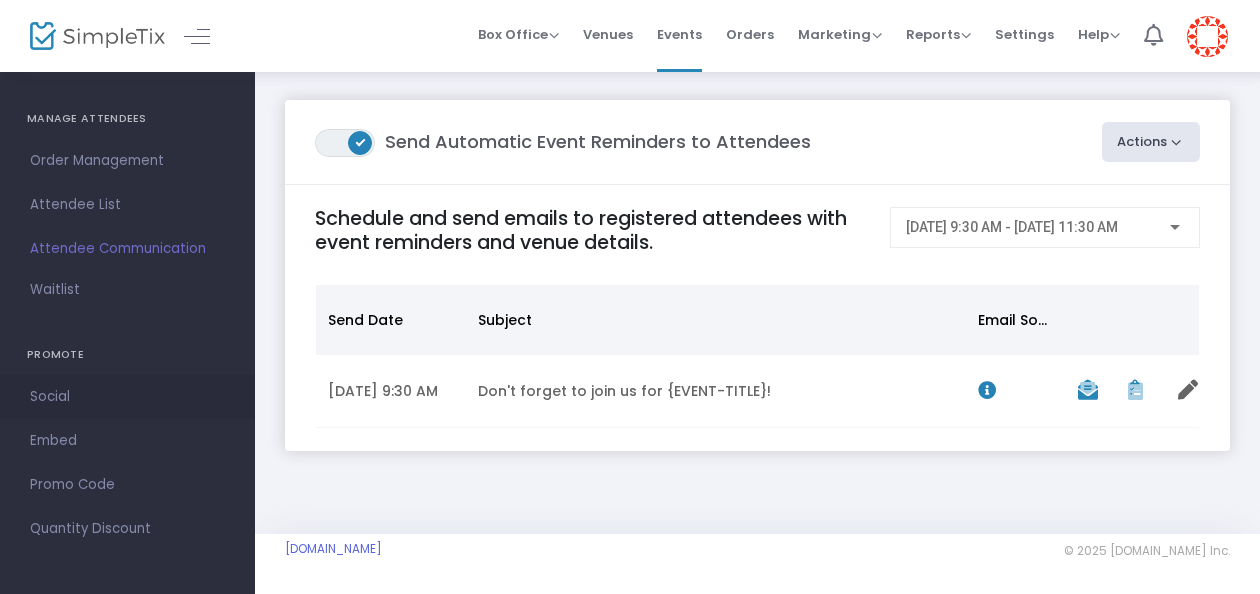 click on "Social" at bounding box center [127, 397] 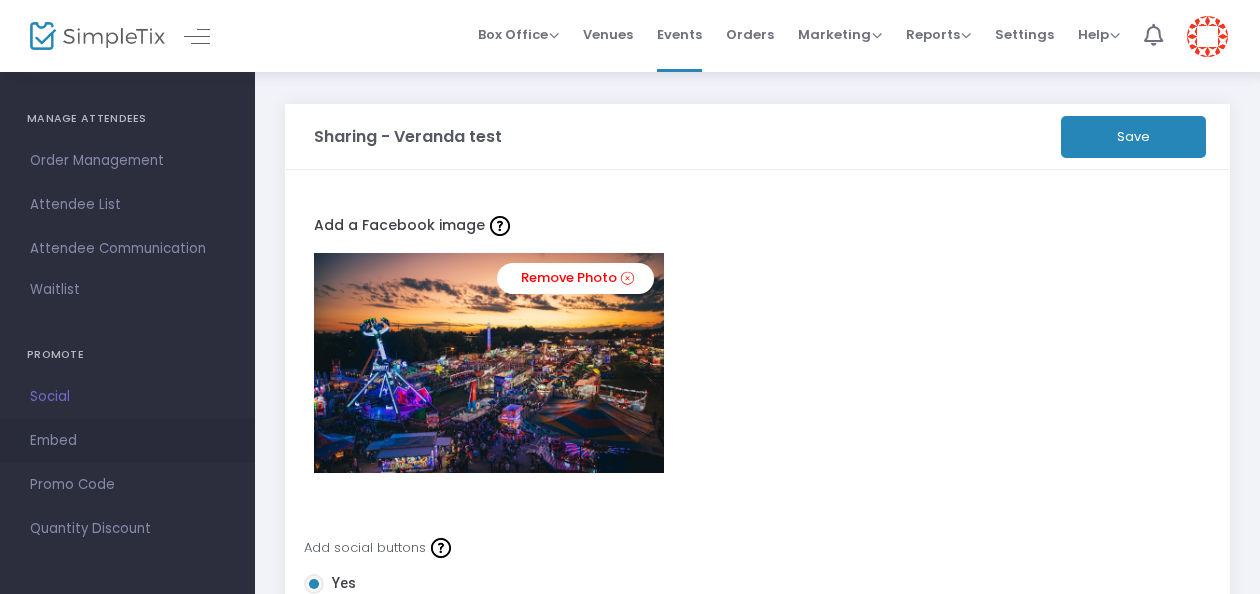 scroll, scrollTop: 20, scrollLeft: 0, axis: vertical 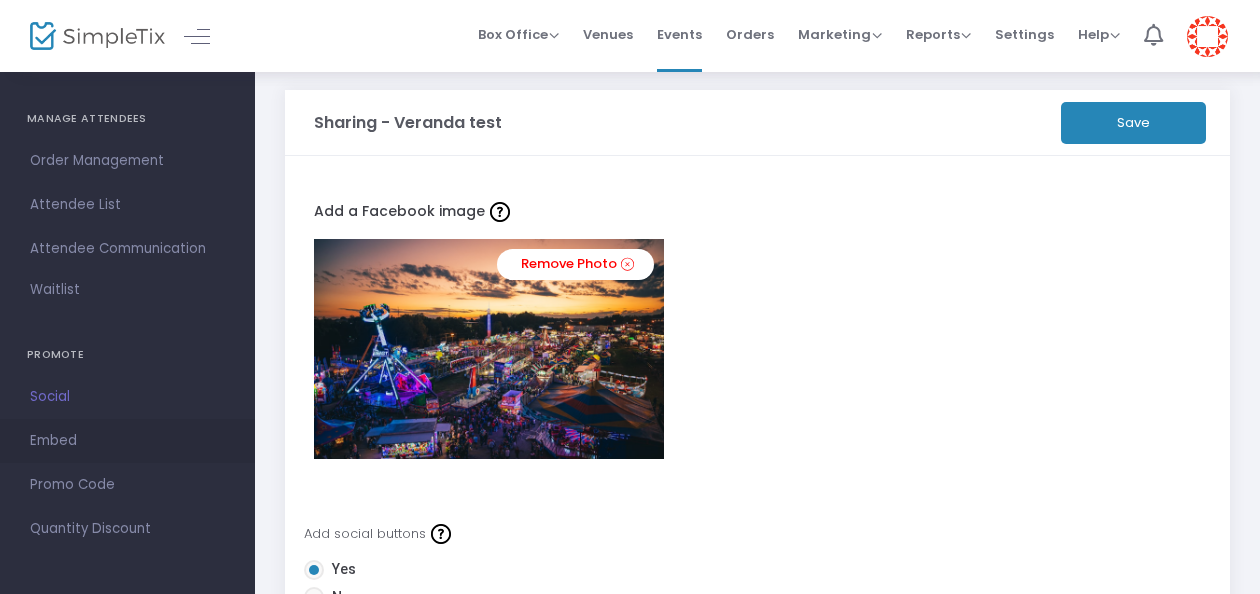click on "Embed" at bounding box center [127, 441] 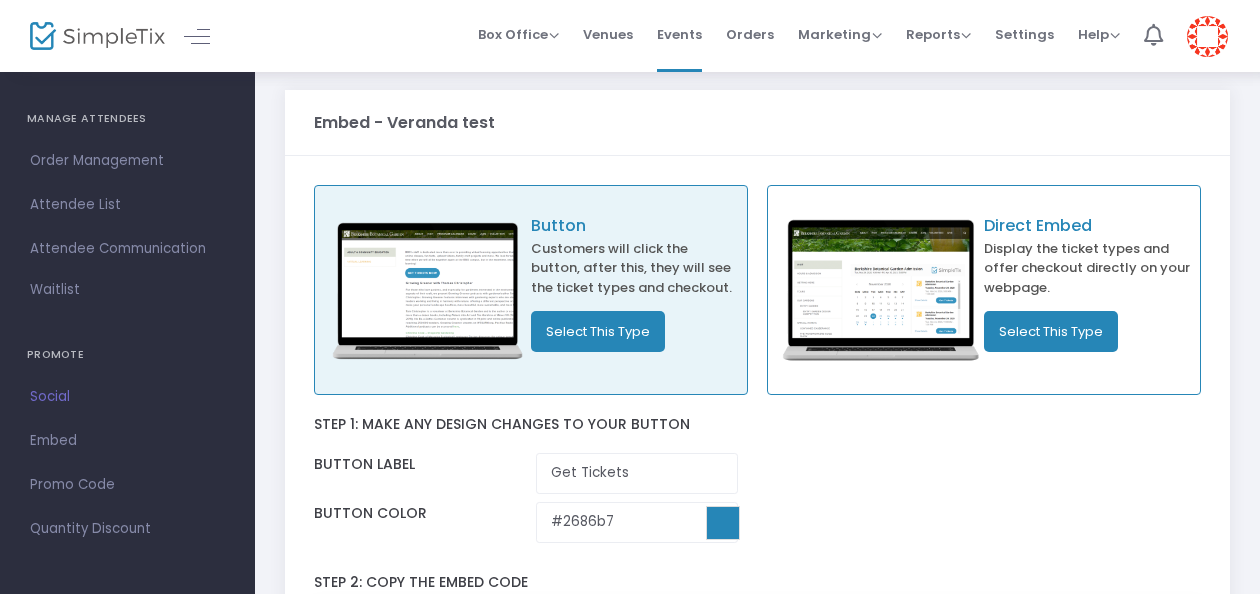 scroll, scrollTop: 391, scrollLeft: 0, axis: vertical 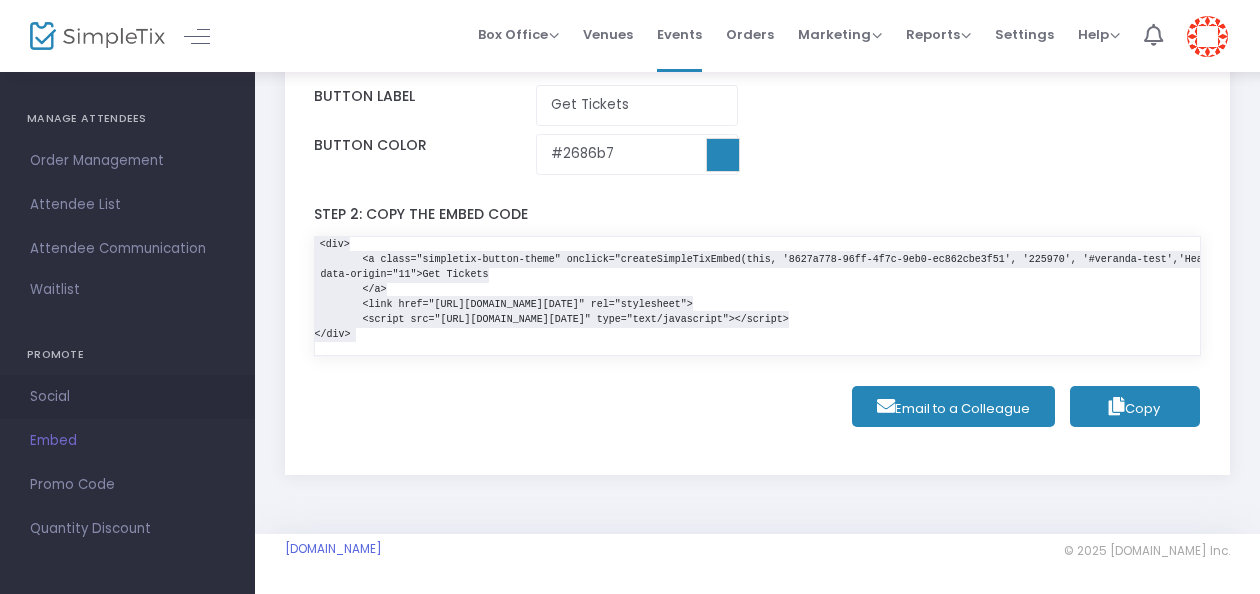 click on "Social" at bounding box center (127, 397) 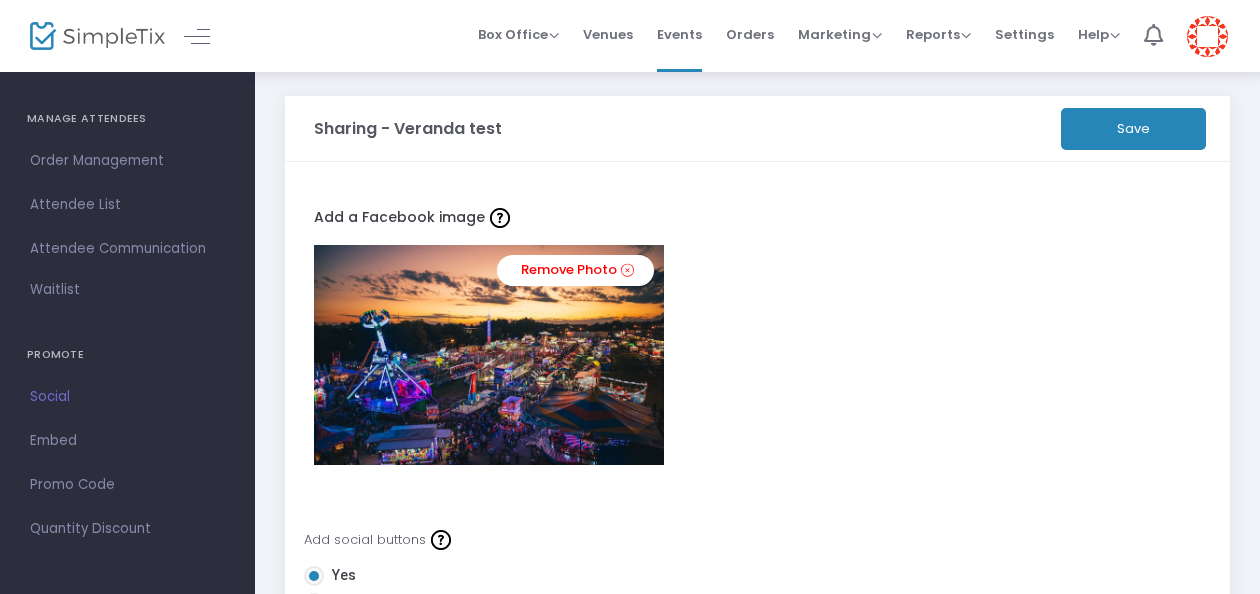 scroll, scrollTop: 0, scrollLeft: 0, axis: both 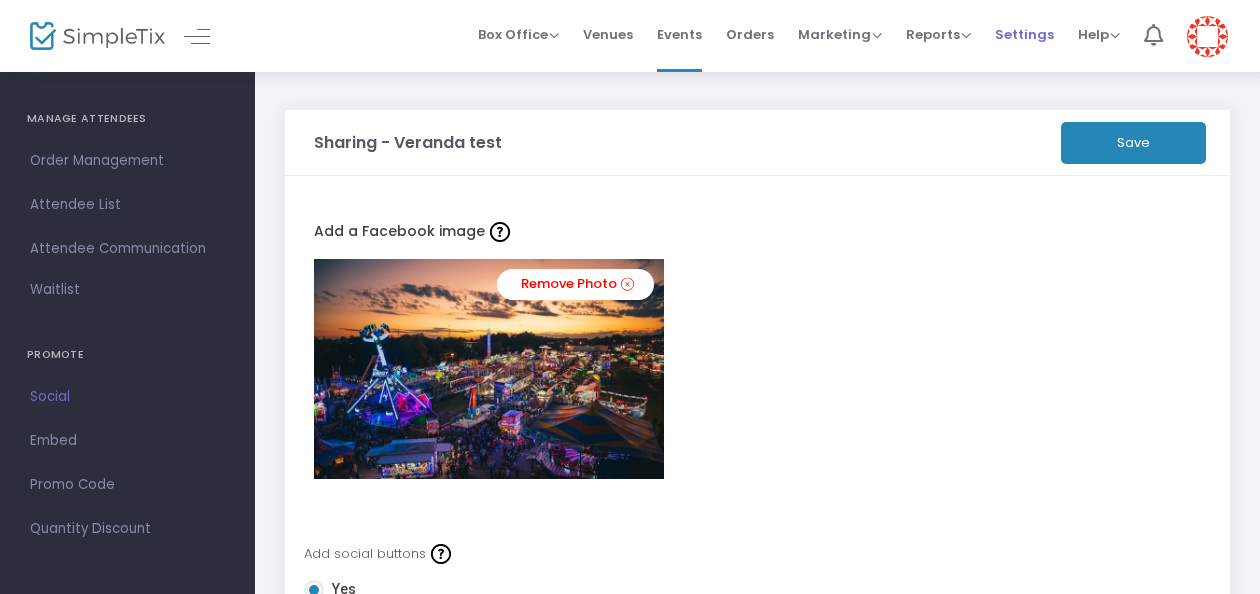 click on "Settings" at bounding box center (1024, 34) 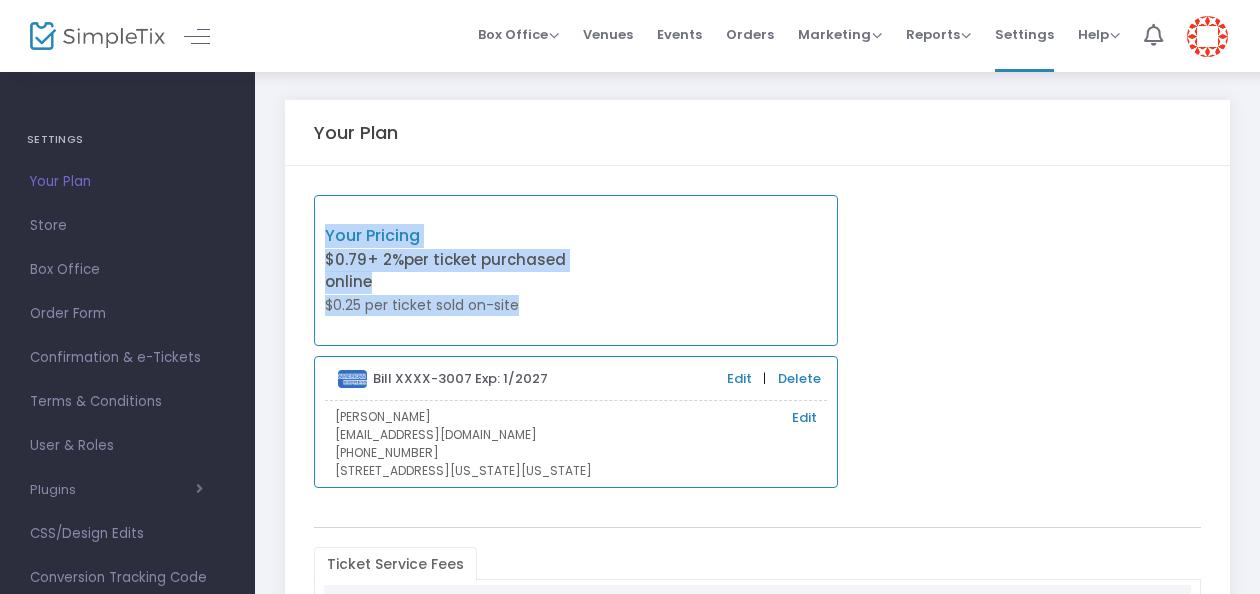drag, startPoint x: 314, startPoint y: 220, endPoint x: 534, endPoint y: 303, distance: 235.13612 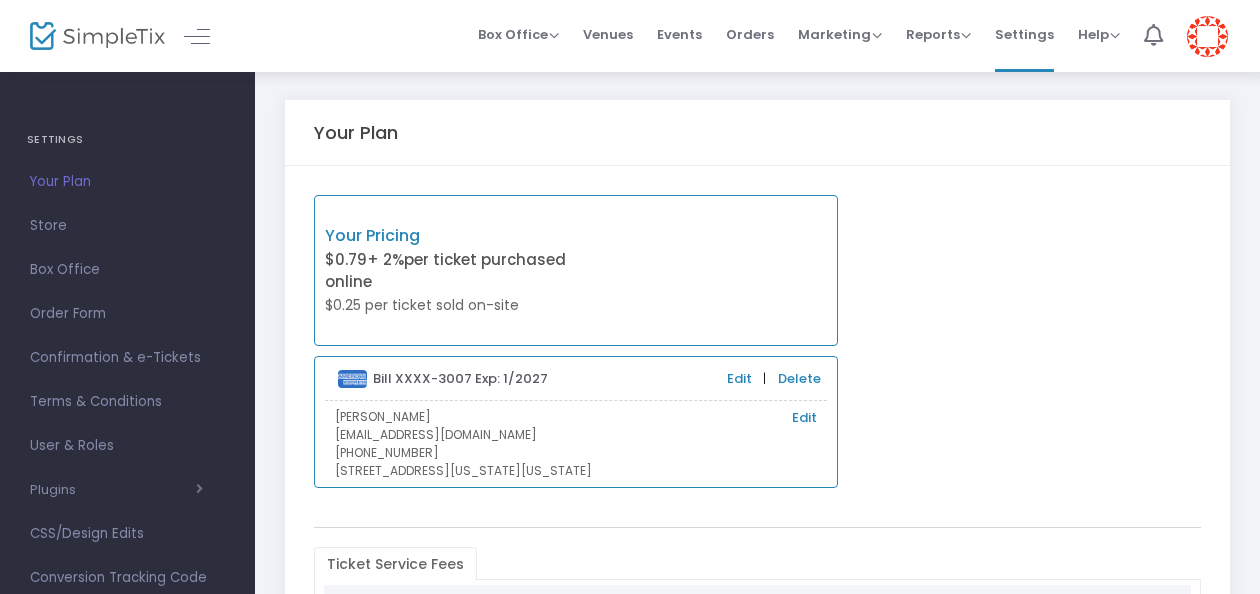 click on "Your Pricing  $0.79   + 2%  per ticket purchased online  $0.25 per ticket sold on-site Bill XXXX-3007 Exp: 1/2027 Edit | Delete  Valeria Waller  Edit hearstmagazinemediainc@hearst.com (917) 836-5584 300 West 57th Street, New York, New York, 10019, US" at bounding box center [757, 341] 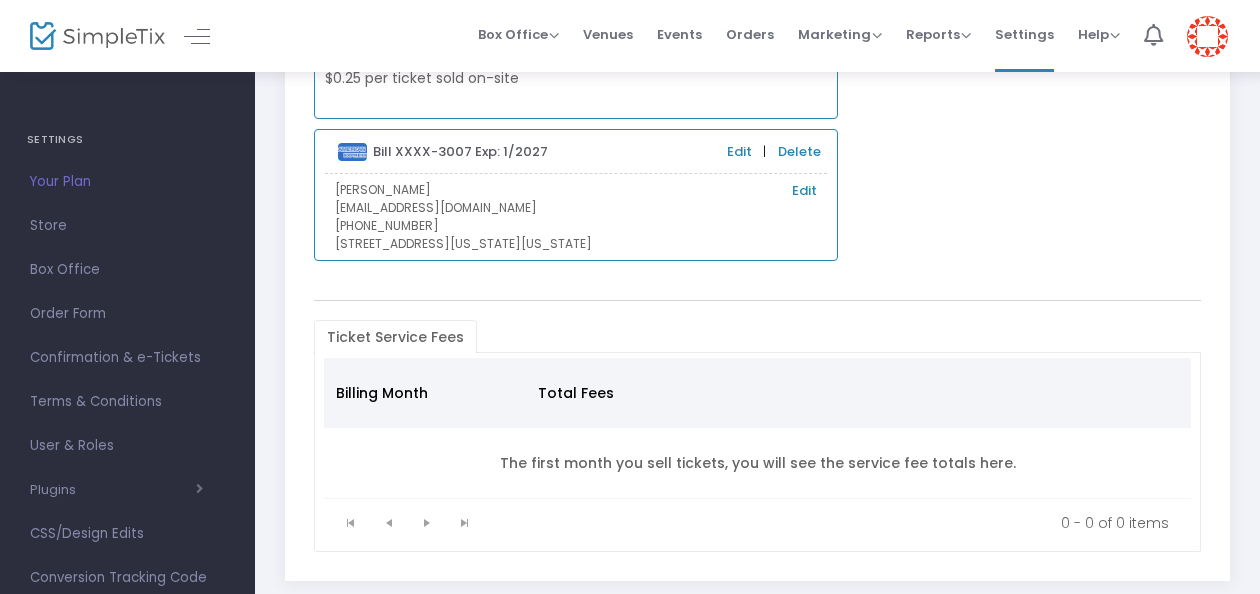 scroll, scrollTop: 339, scrollLeft: 0, axis: vertical 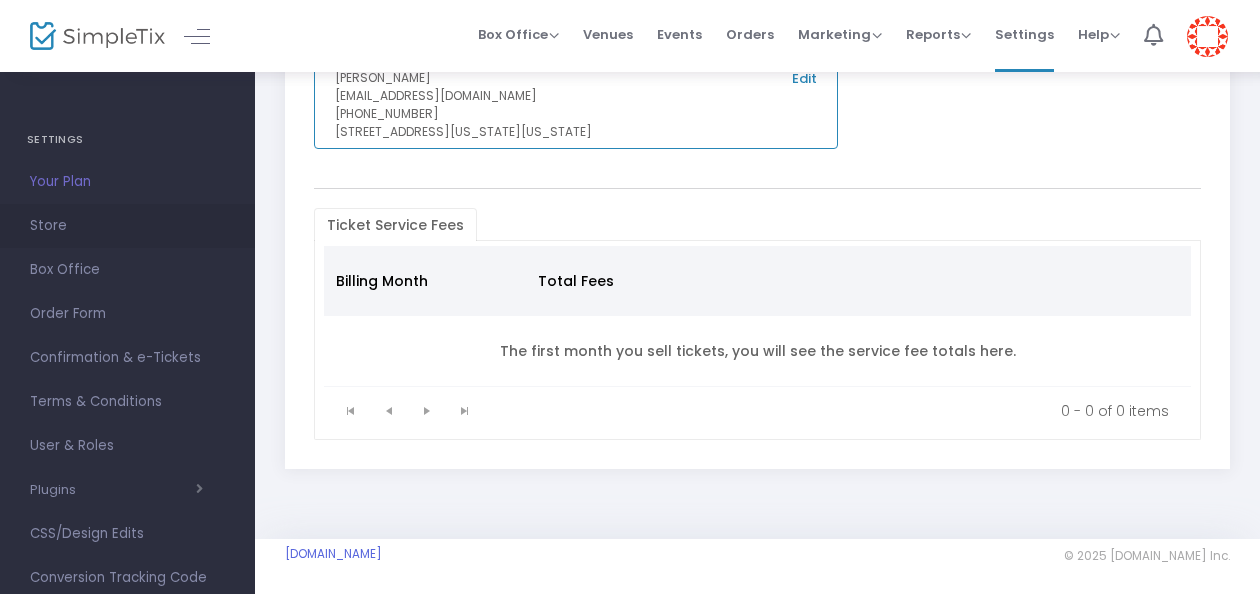 click on "Store" at bounding box center (127, 226) 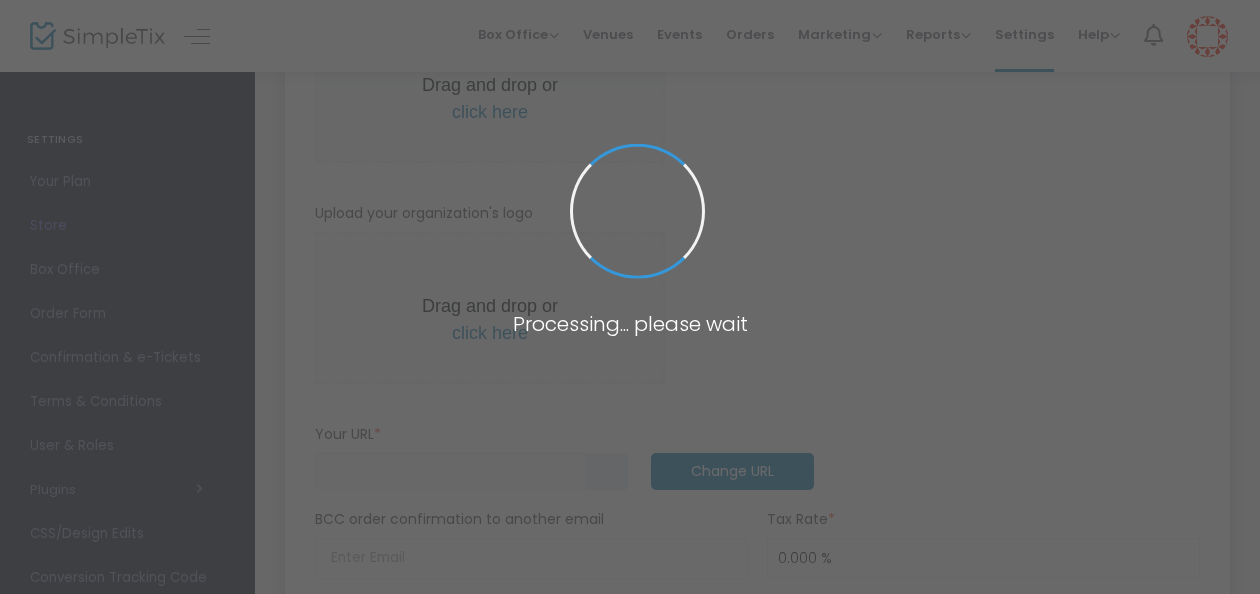 type on "[URL]" 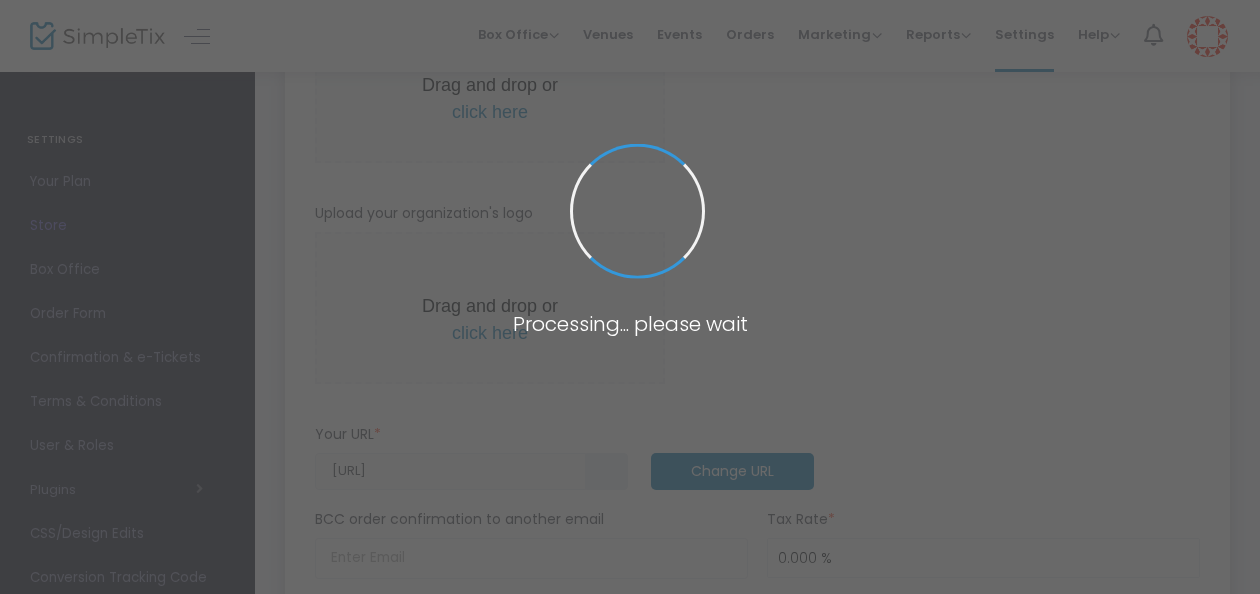 radio on "false" 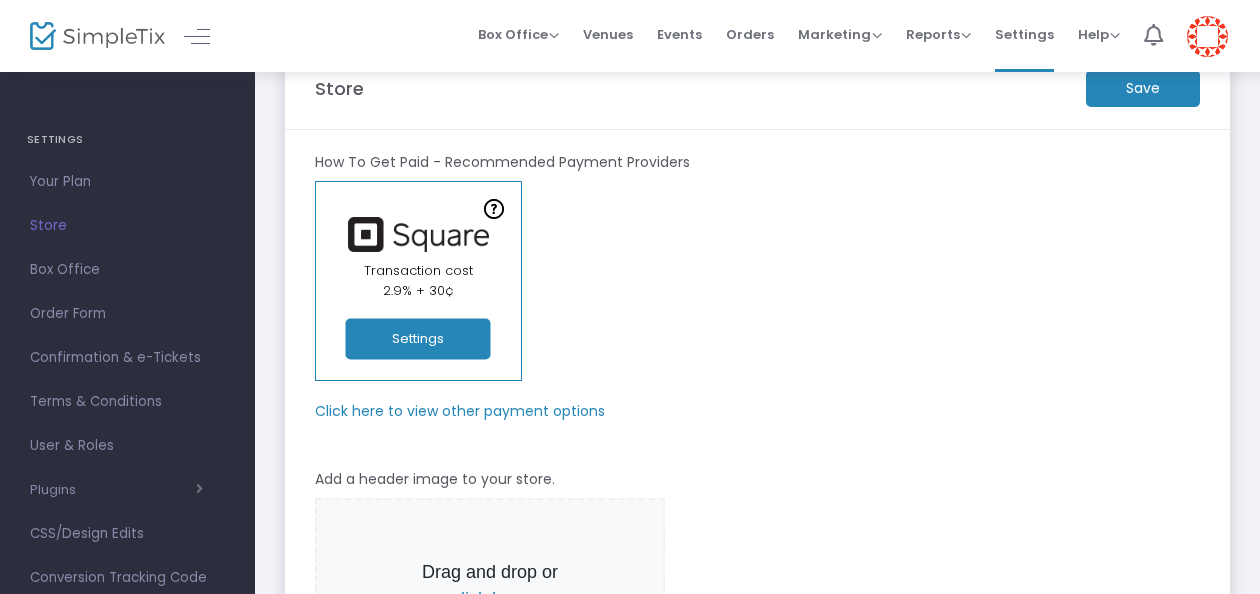 scroll, scrollTop: 0, scrollLeft: 0, axis: both 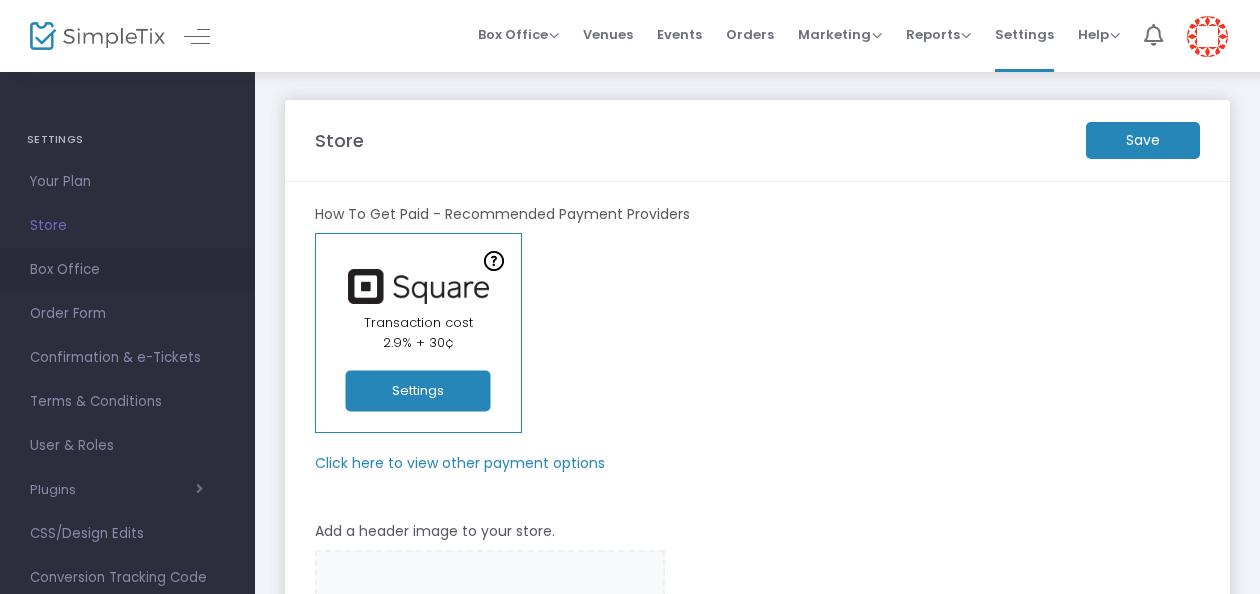 click on "Box Office" at bounding box center [127, 270] 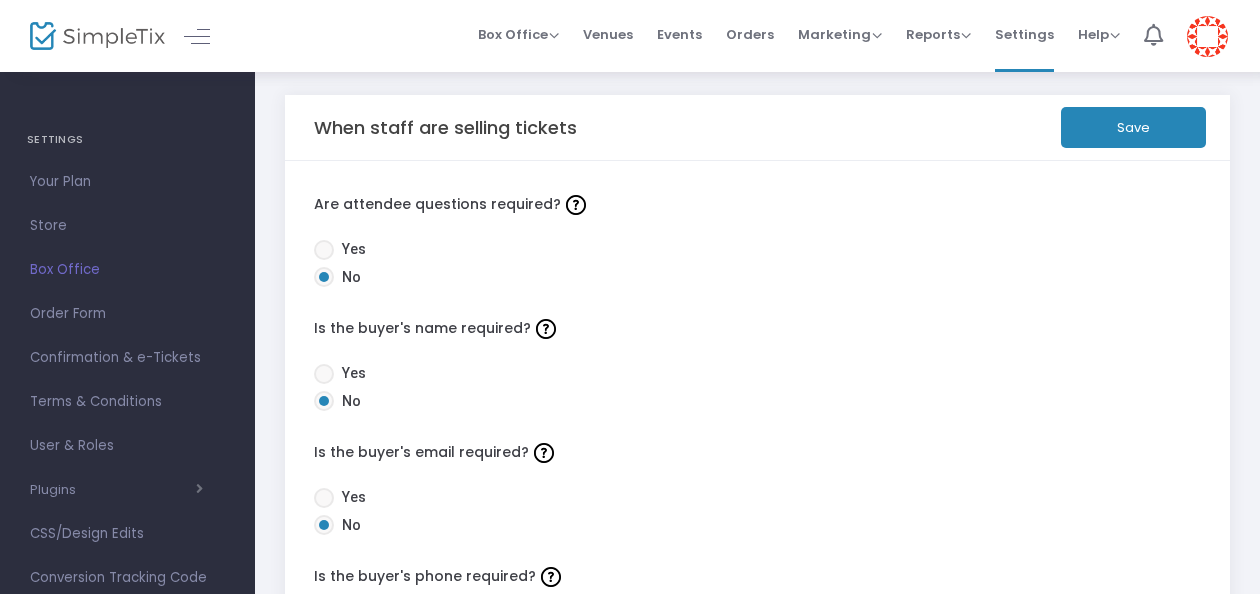 scroll, scrollTop: 0, scrollLeft: 0, axis: both 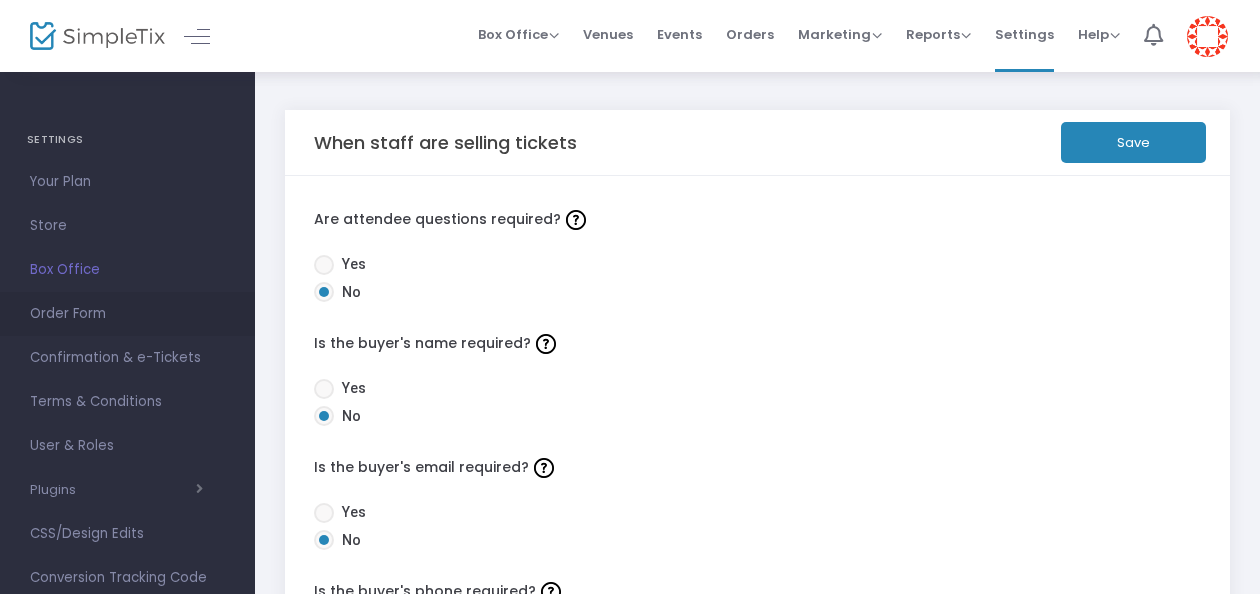 click on "Order Form" at bounding box center [127, 314] 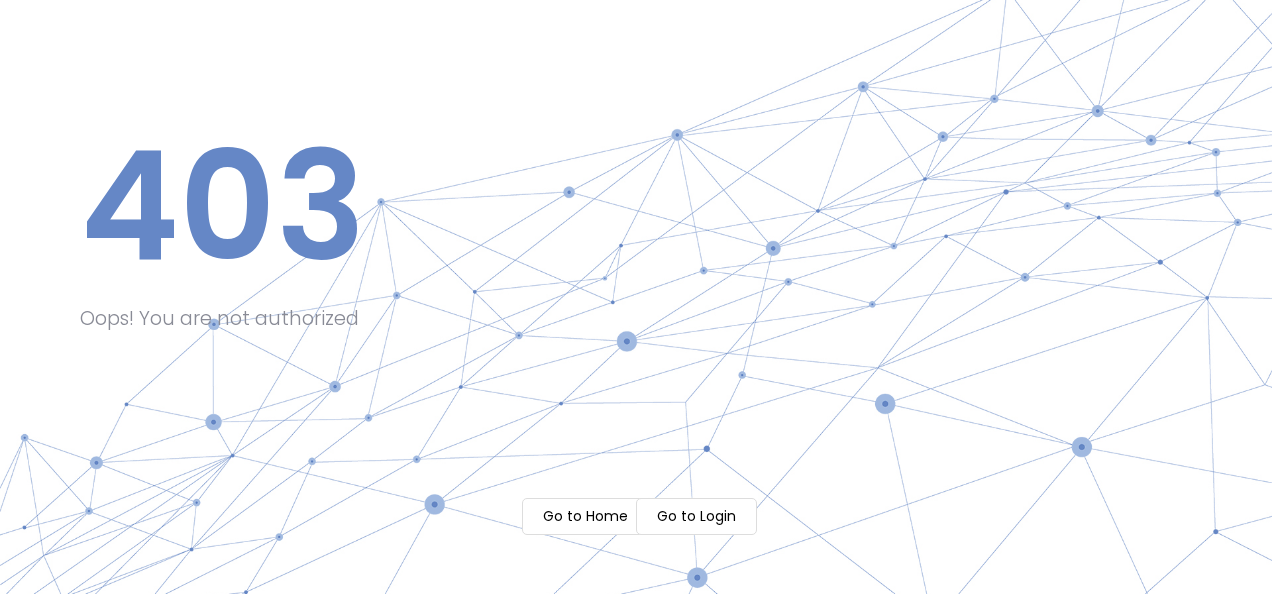 click on "Go to Home" 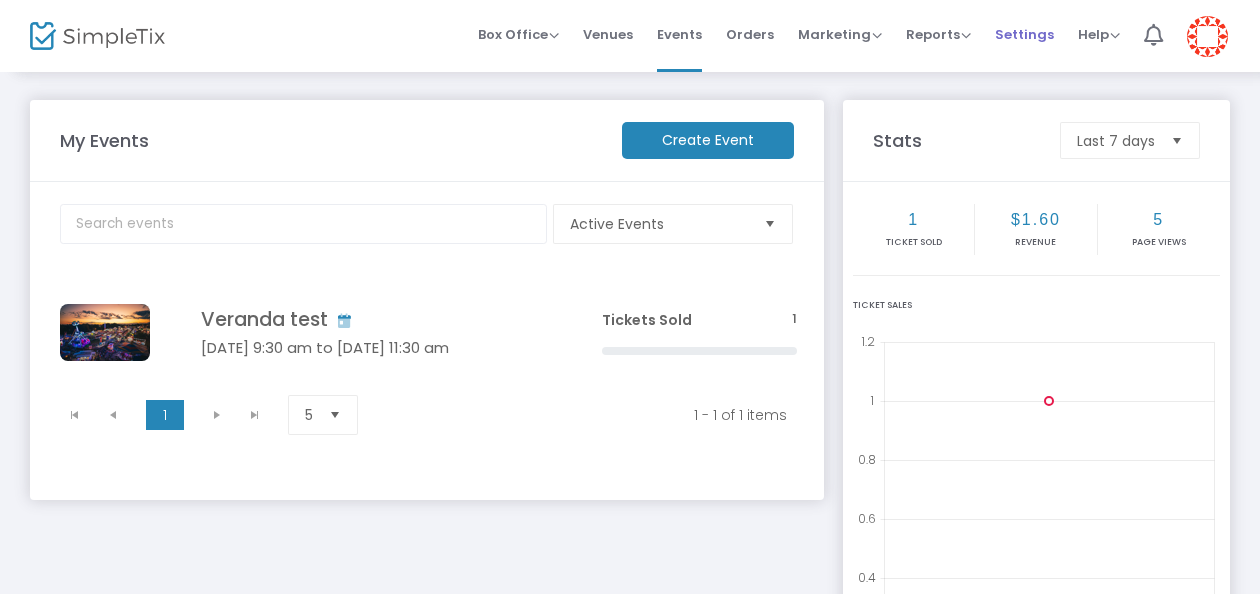 click on "Settings" at bounding box center [1024, 34] 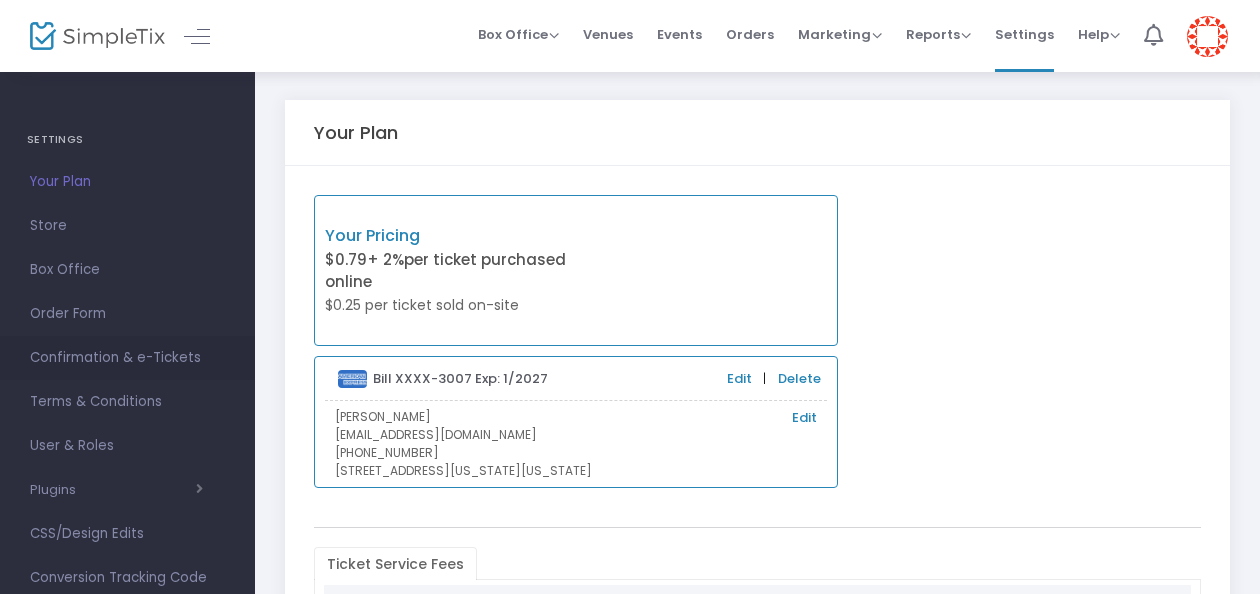 click on "Confirmation & e-Tickets" at bounding box center [127, 358] 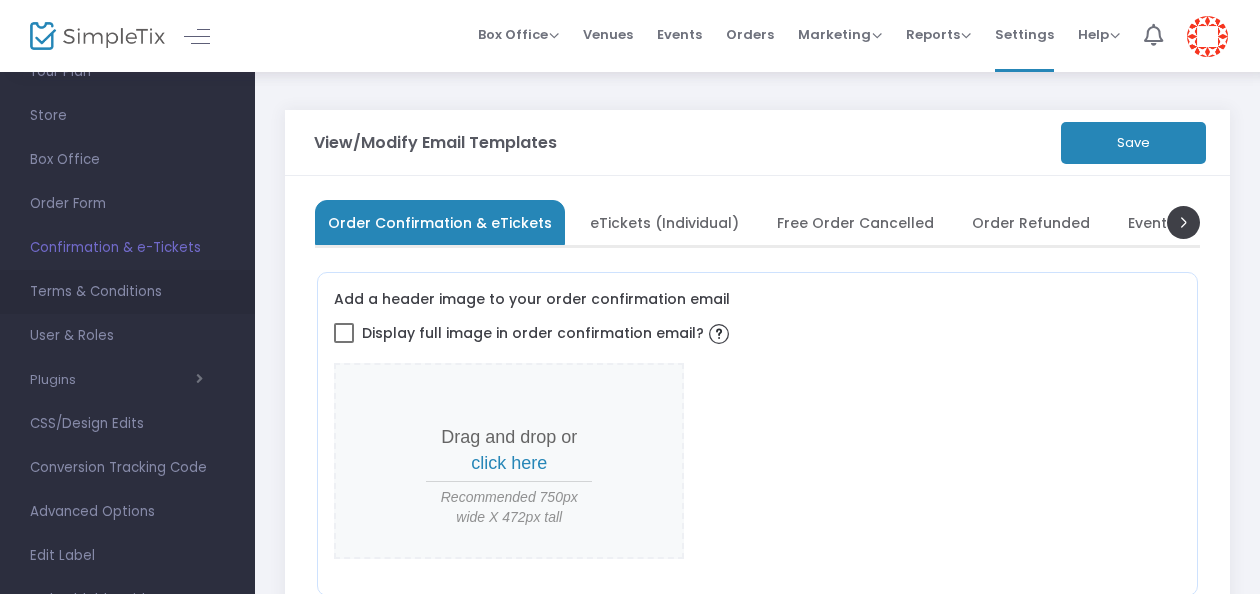 scroll, scrollTop: 0, scrollLeft: 0, axis: both 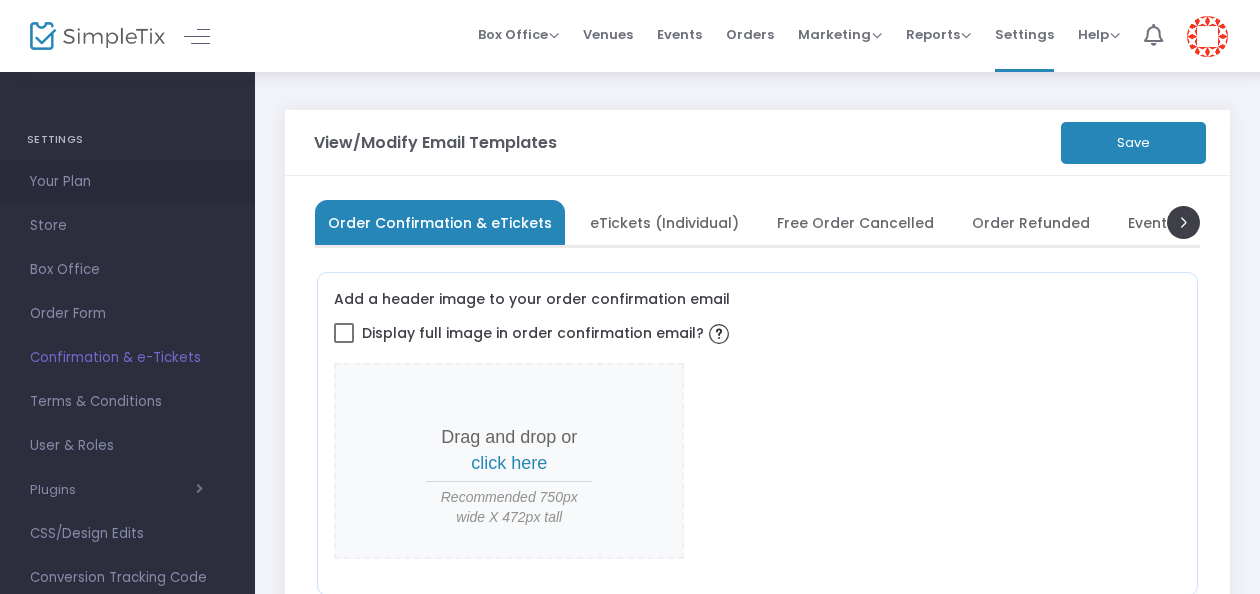 click on "Your Plan" at bounding box center [127, 182] 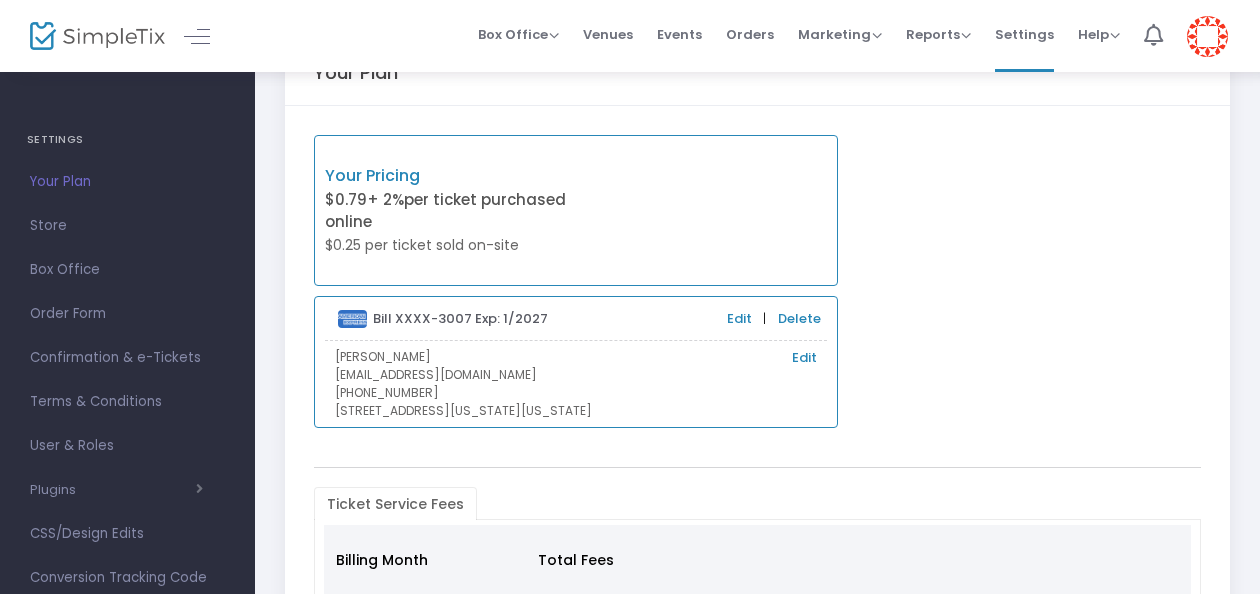scroll, scrollTop: 61, scrollLeft: 0, axis: vertical 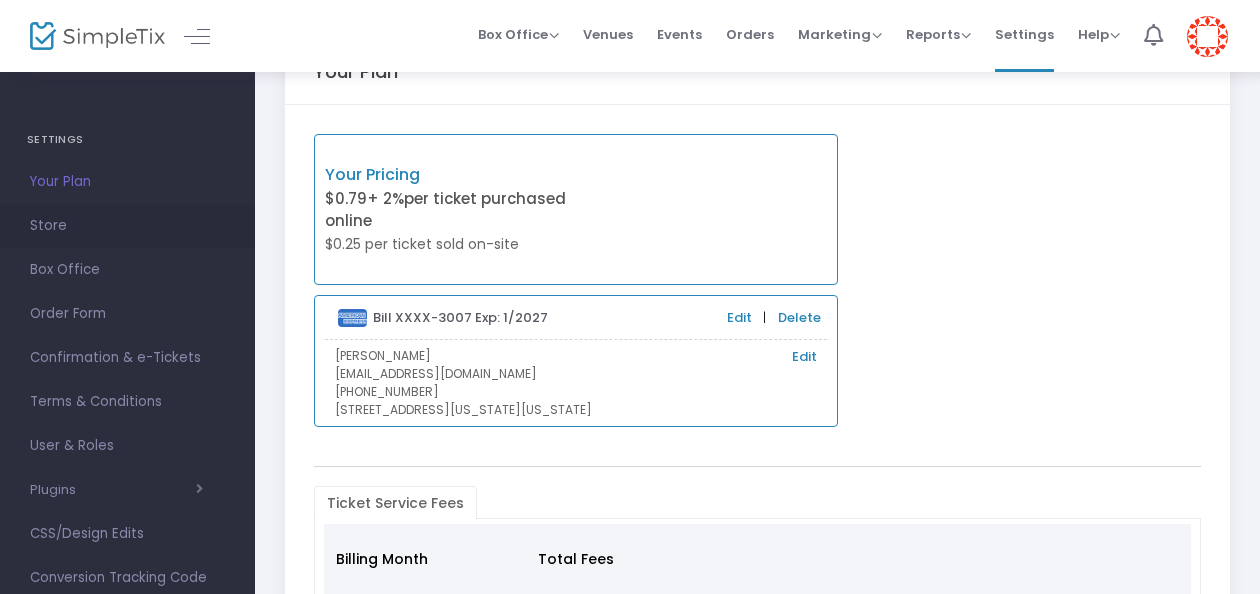 click on "Store" at bounding box center [127, 226] 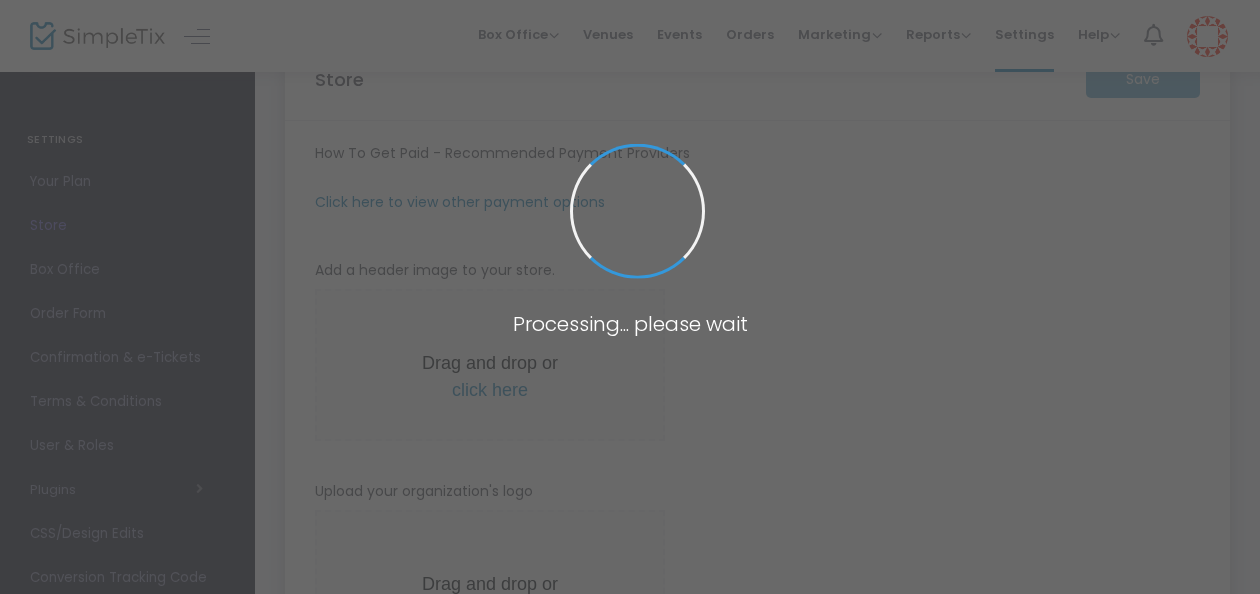 type on "[URL]" 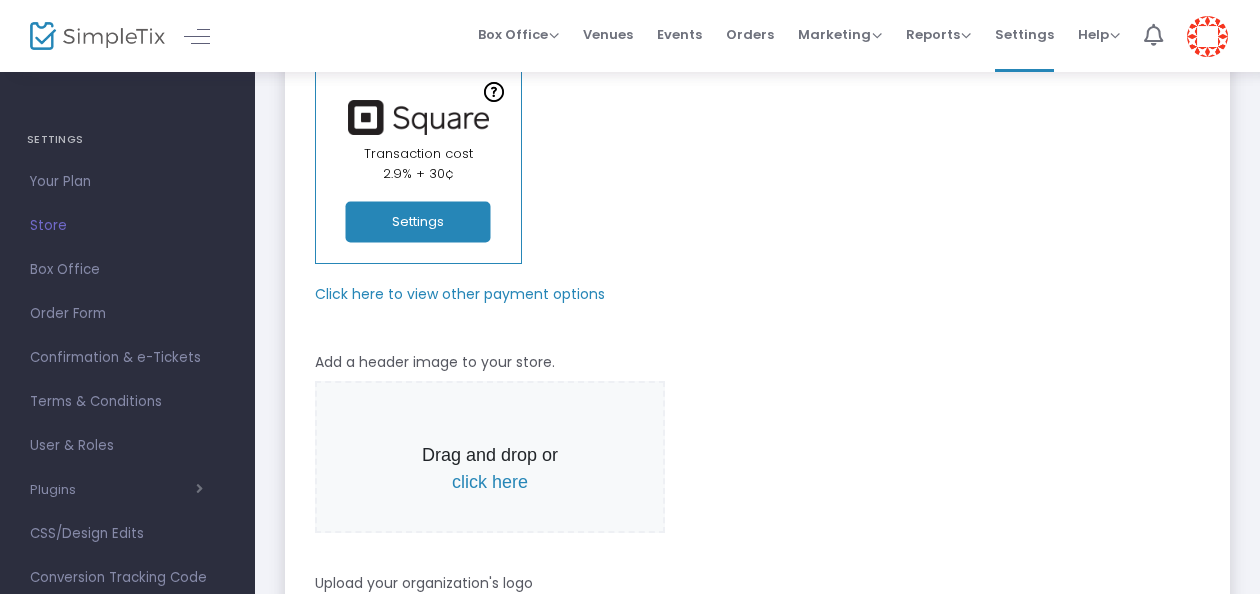 scroll, scrollTop: 0, scrollLeft: 0, axis: both 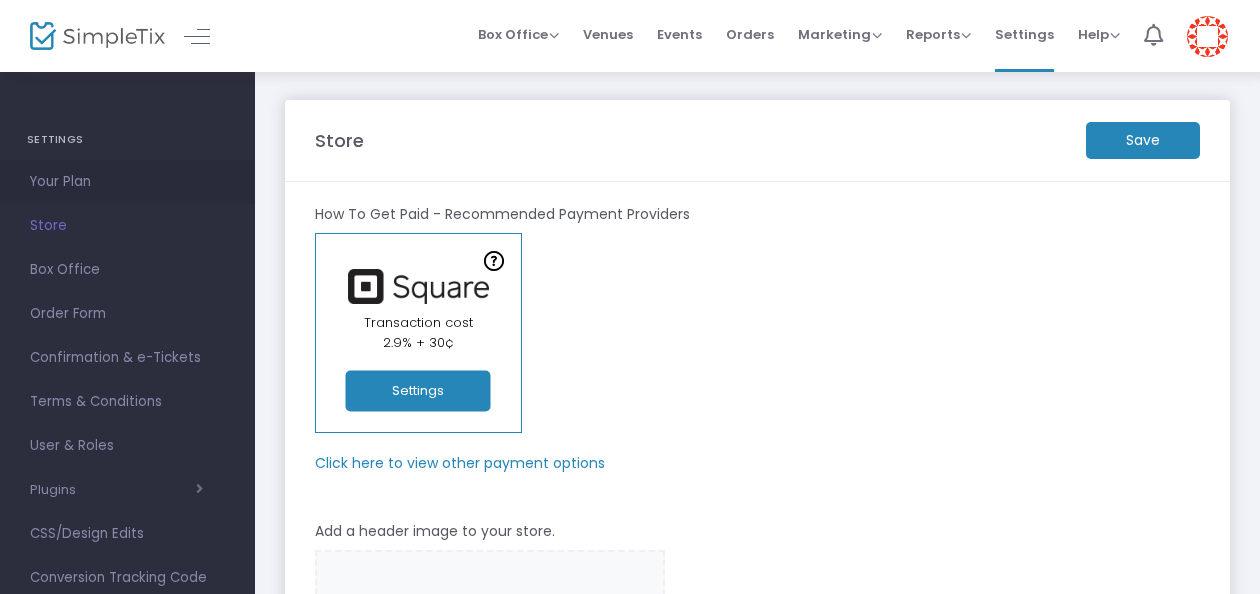 click on "Your Plan" at bounding box center (127, 182) 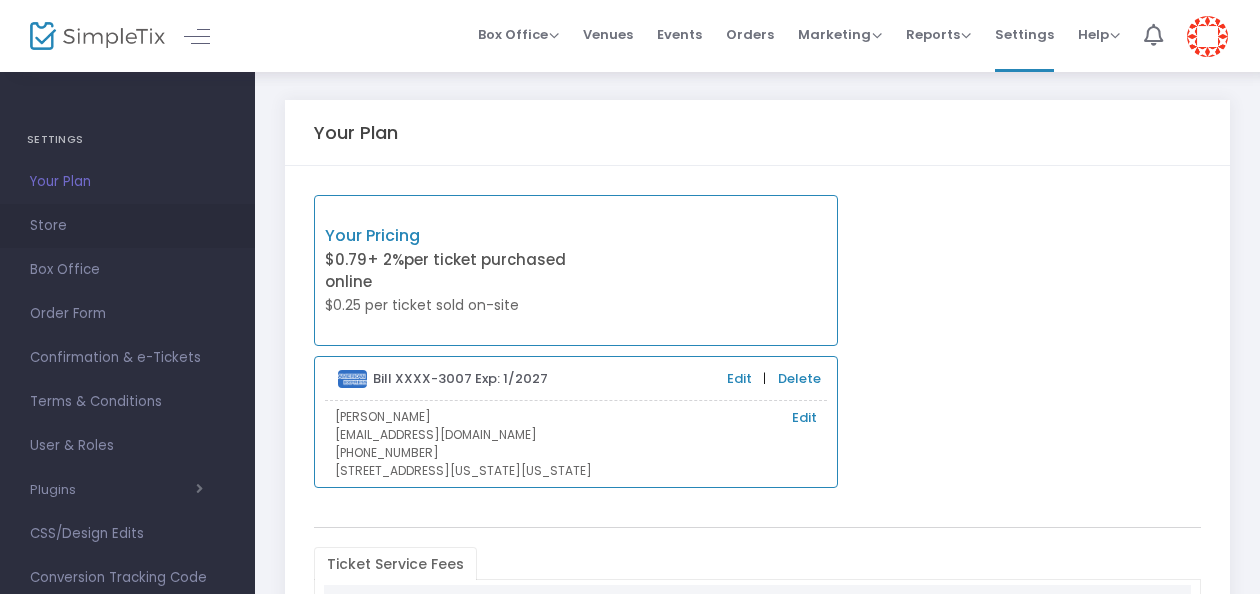 click on "Store" at bounding box center (127, 226) 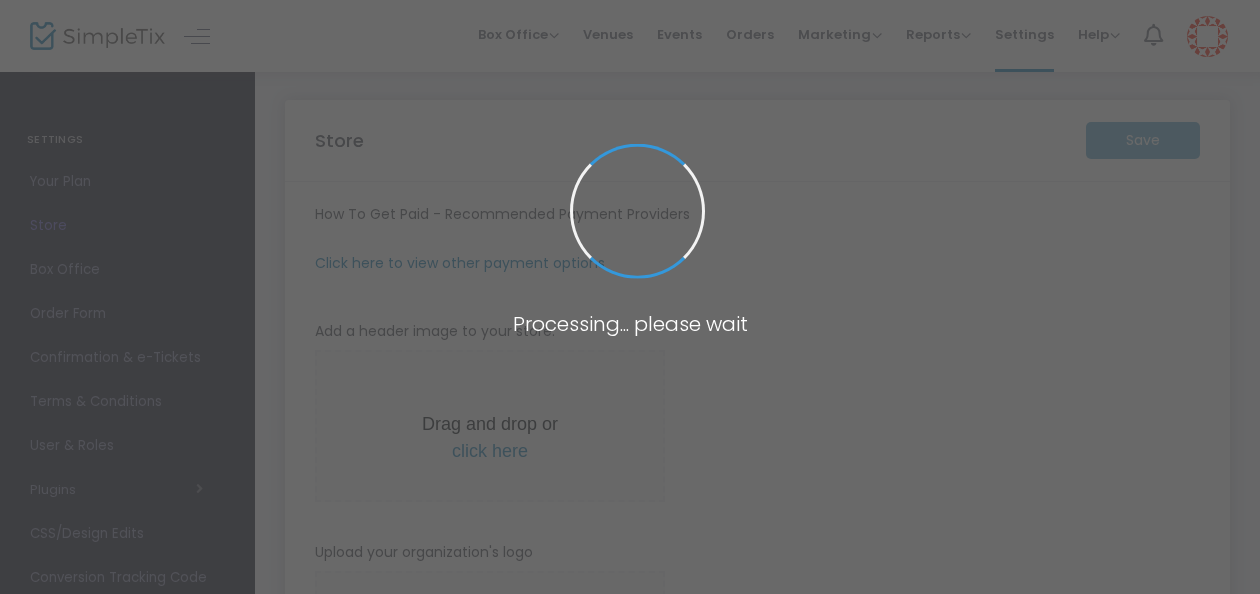 type on "[URL]" 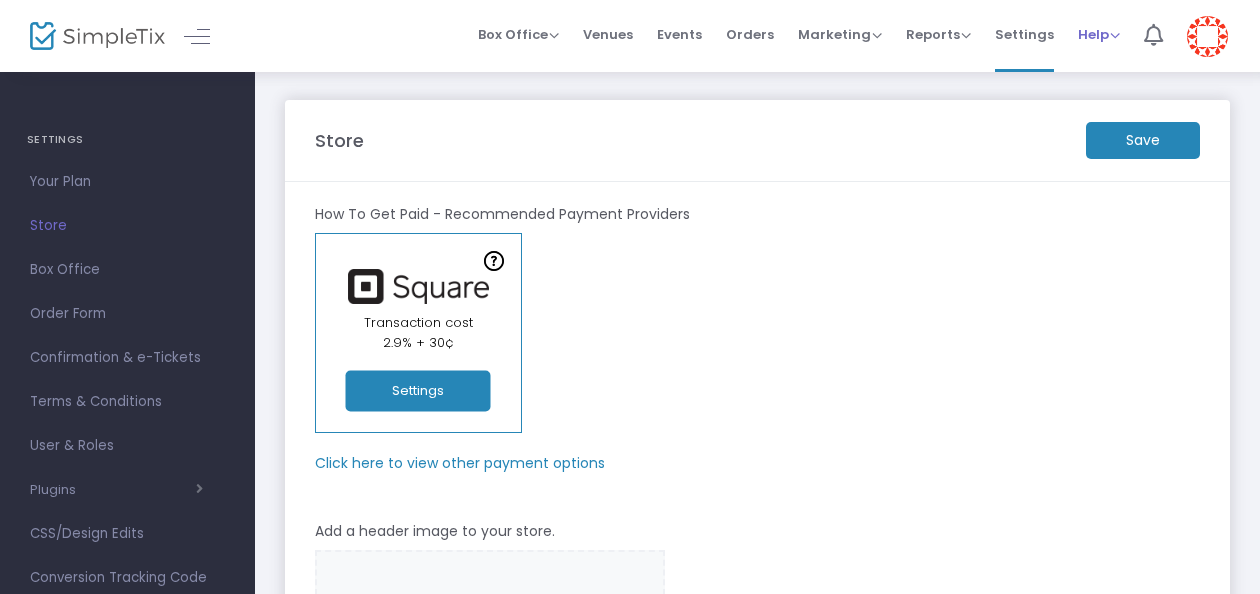 drag, startPoint x: 1124, startPoint y: 29, endPoint x: 1109, endPoint y: 36, distance: 16.552946 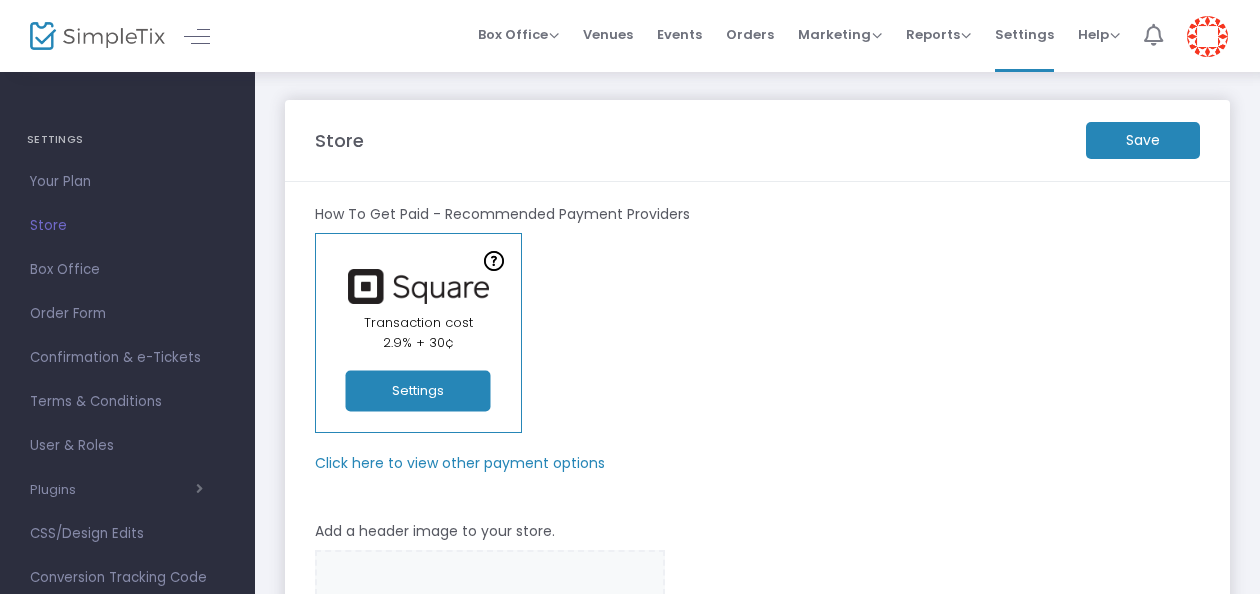 click at bounding box center [1153, 35] 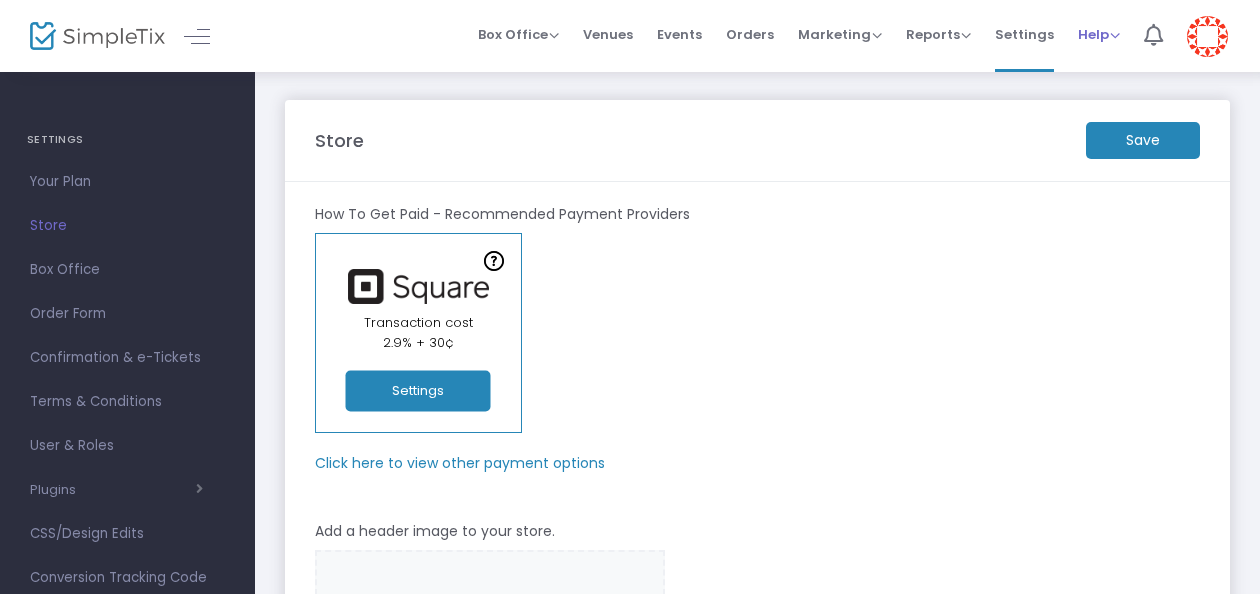 click on "Help" at bounding box center (1099, 34) 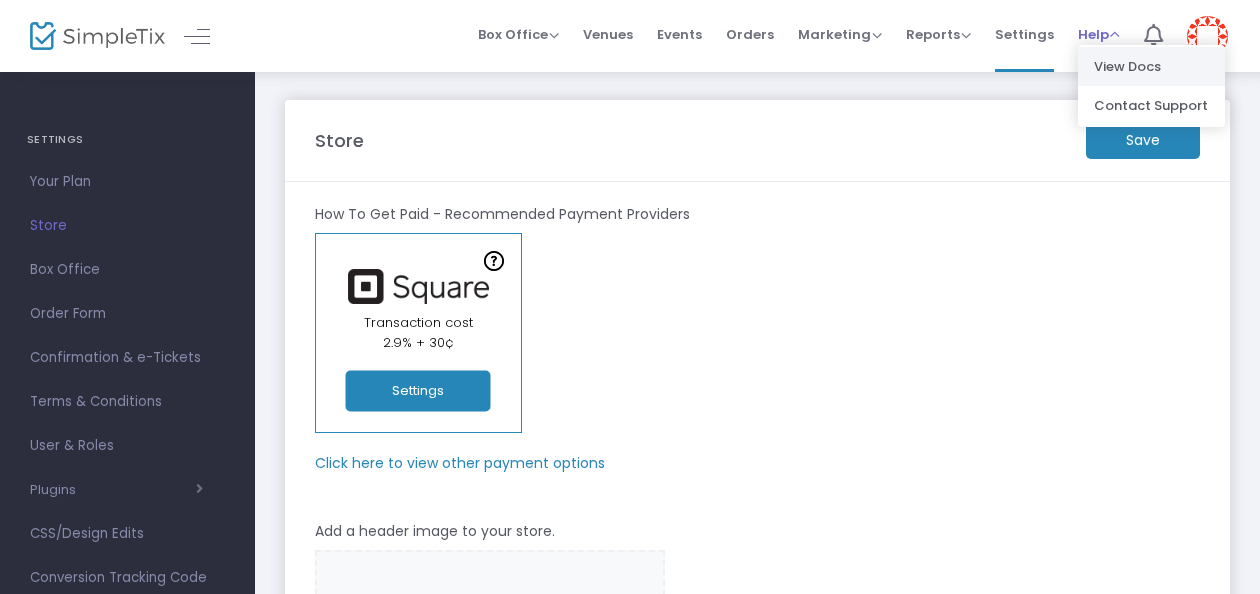 click on "View Docs" at bounding box center (1151, 66) 